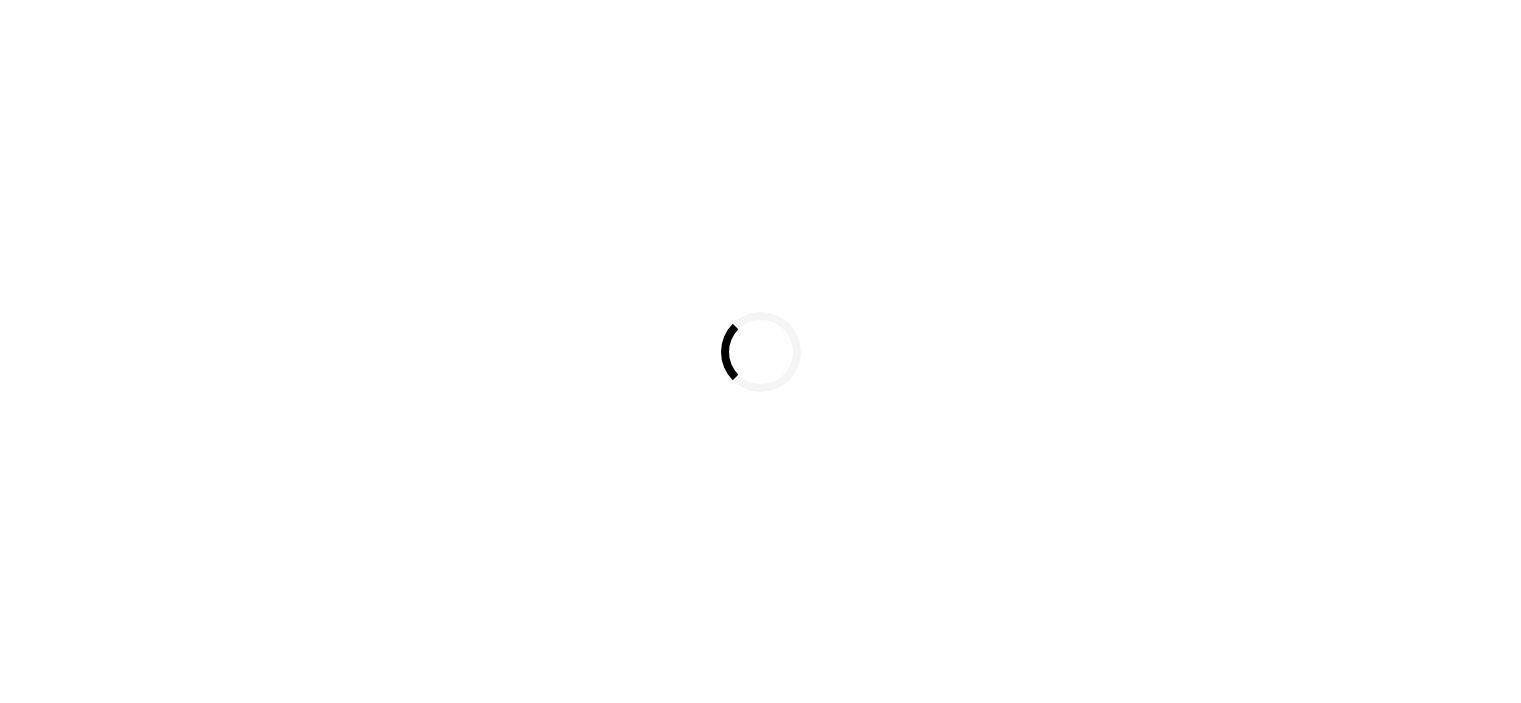 scroll, scrollTop: 0, scrollLeft: 0, axis: both 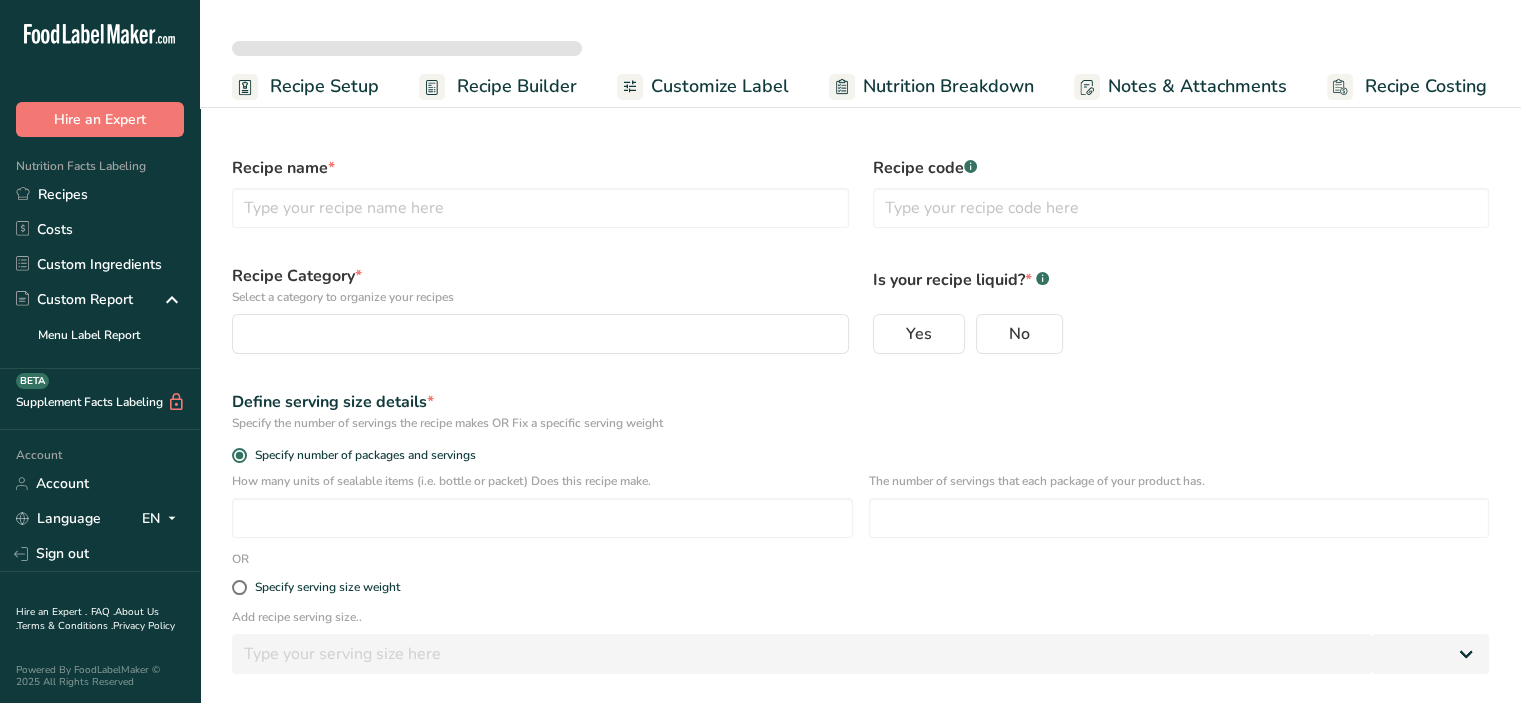 select 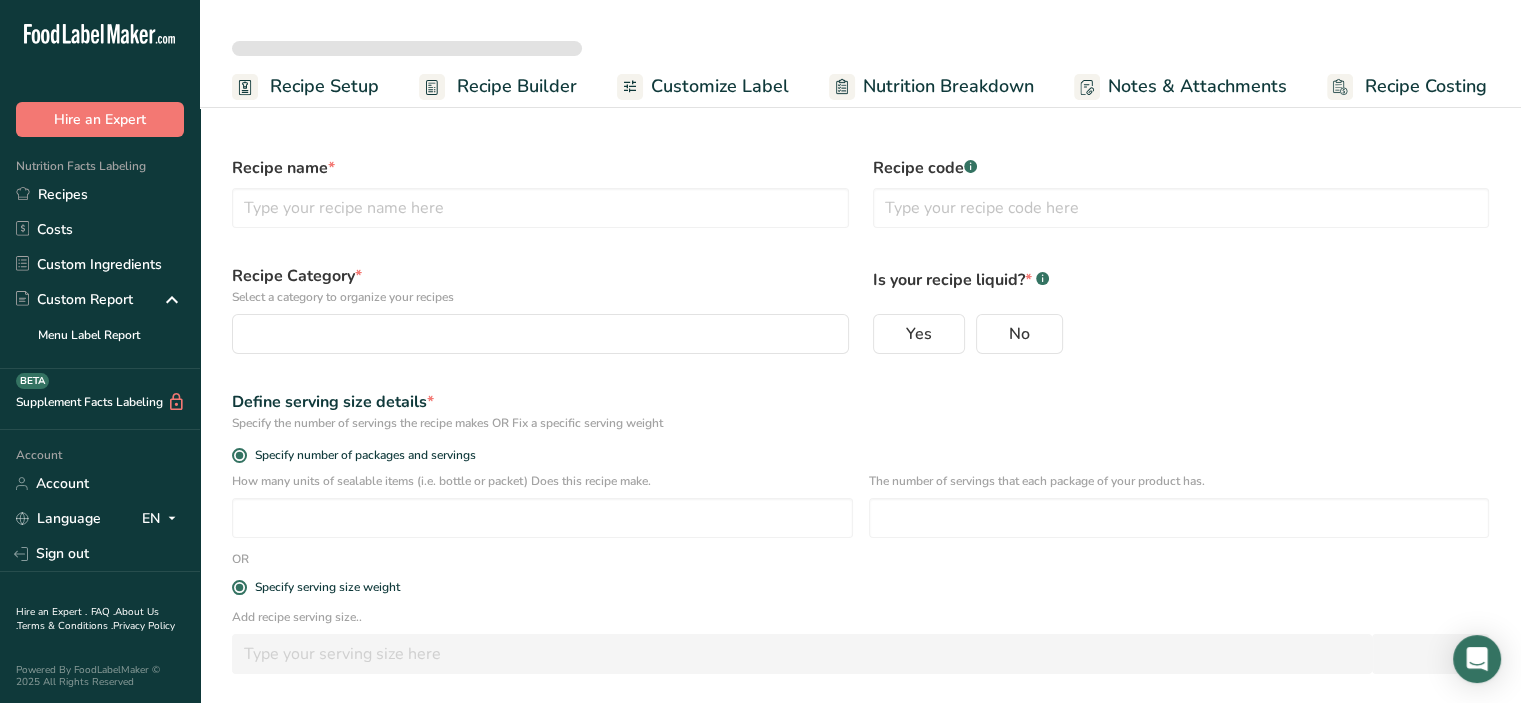 type on "Savory Garlic" 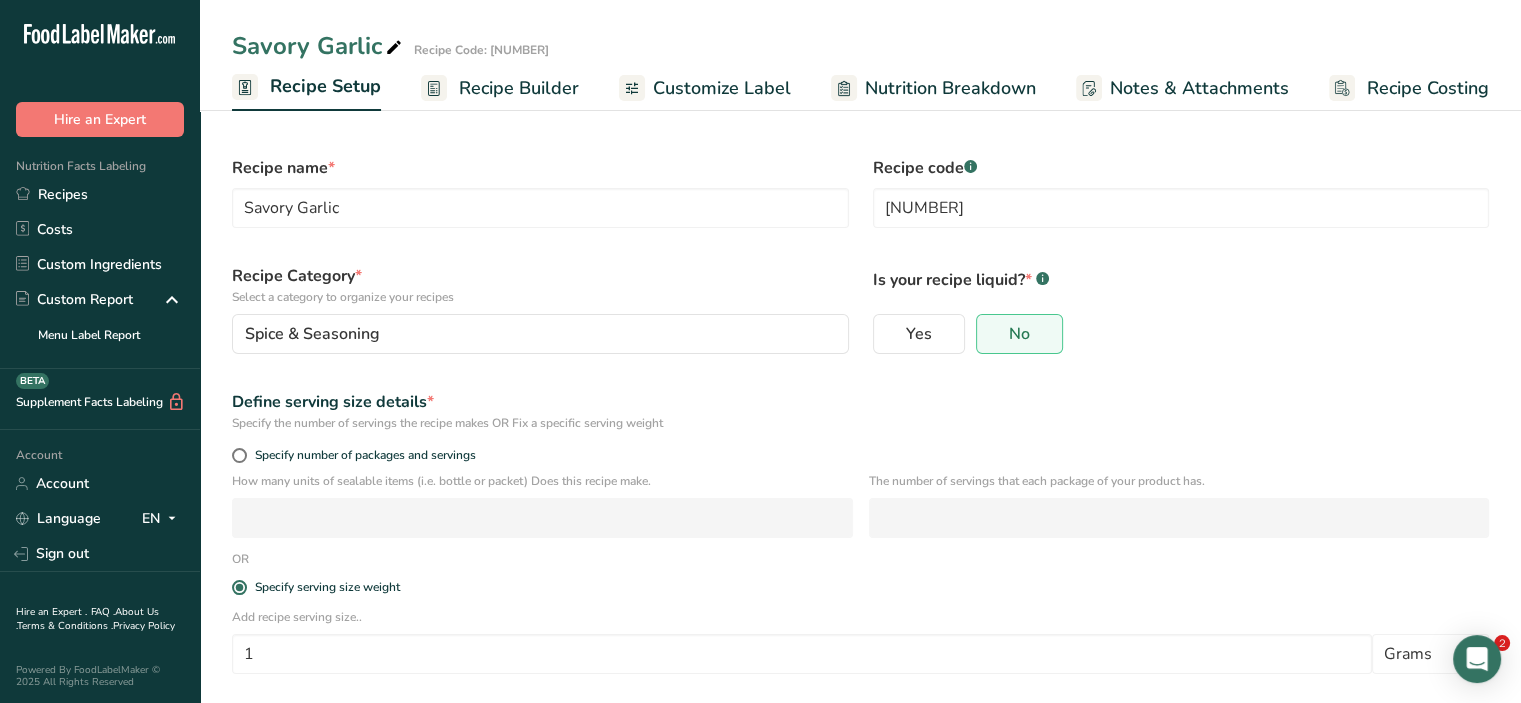 click on "Recipes" at bounding box center [100, 194] 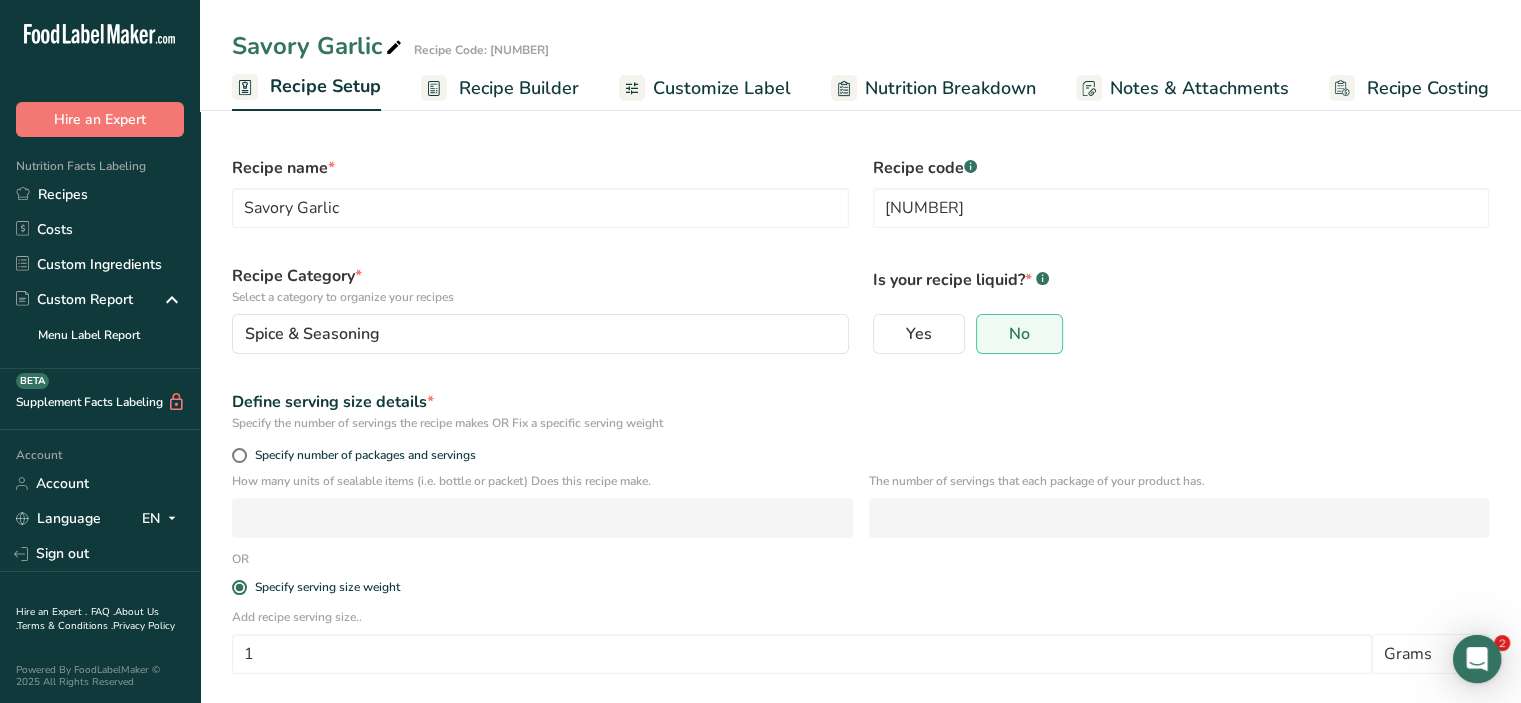 scroll, scrollTop: 0, scrollLeft: 0, axis: both 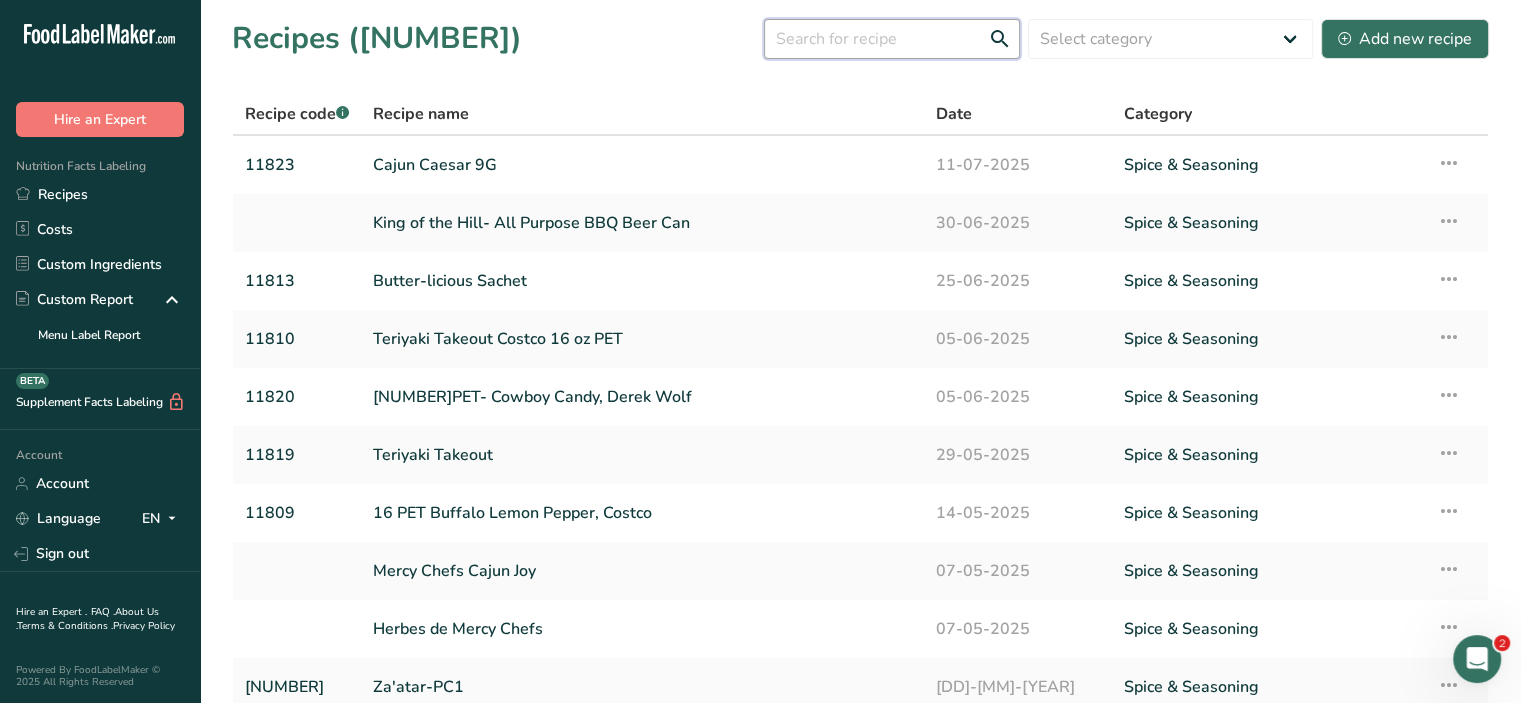 click at bounding box center (892, 39) 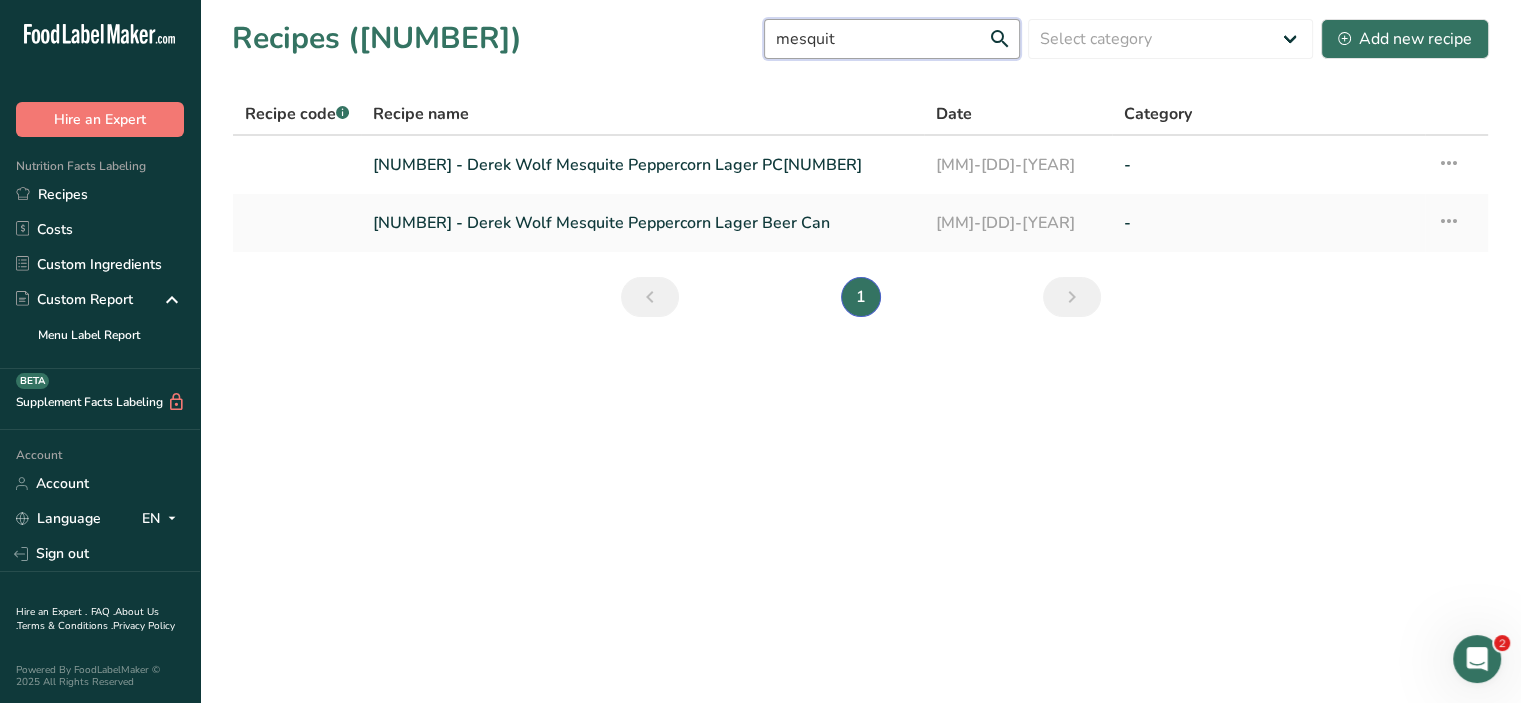 type on "mesquit" 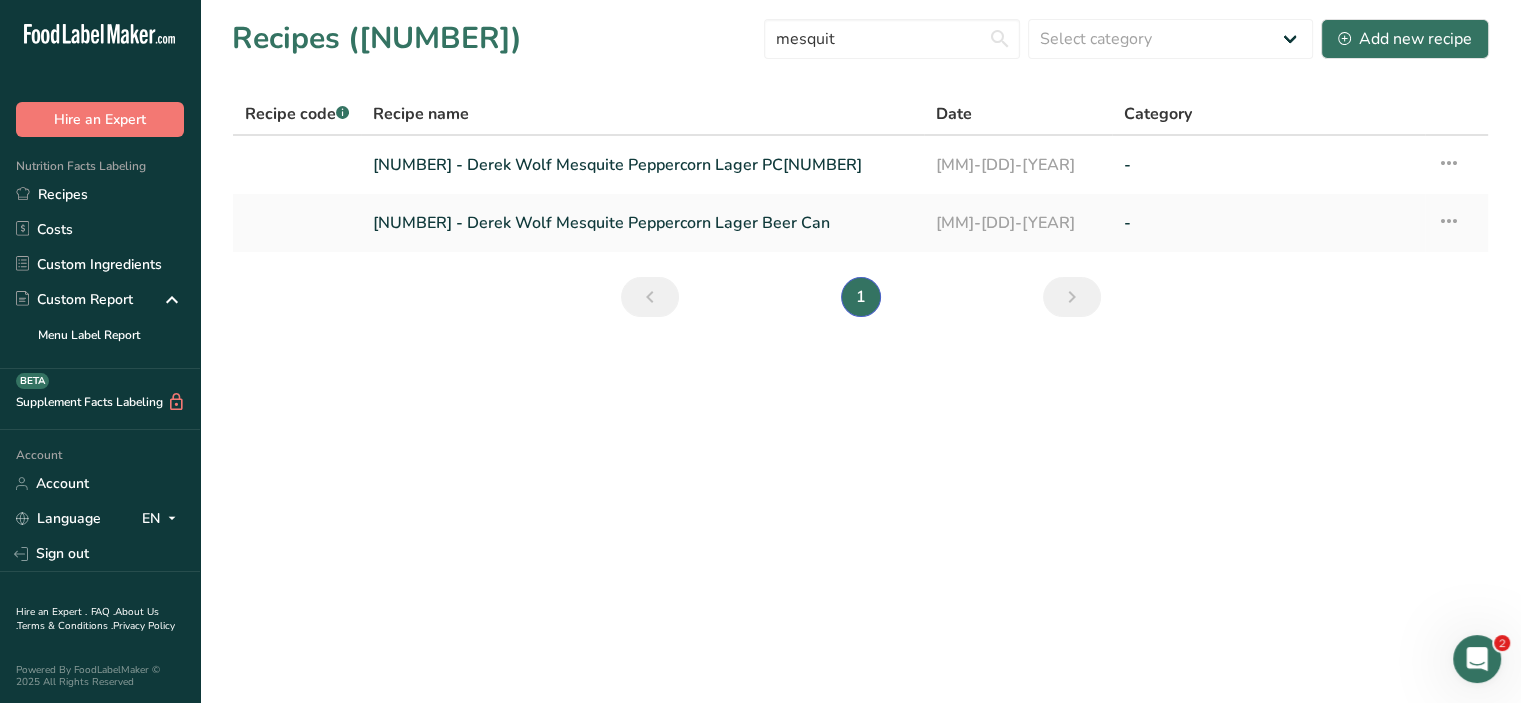 click on "[NUMBER] - Derek Wolf Mesquite Peppercorn Lager Beer Can" at bounding box center [642, 223] 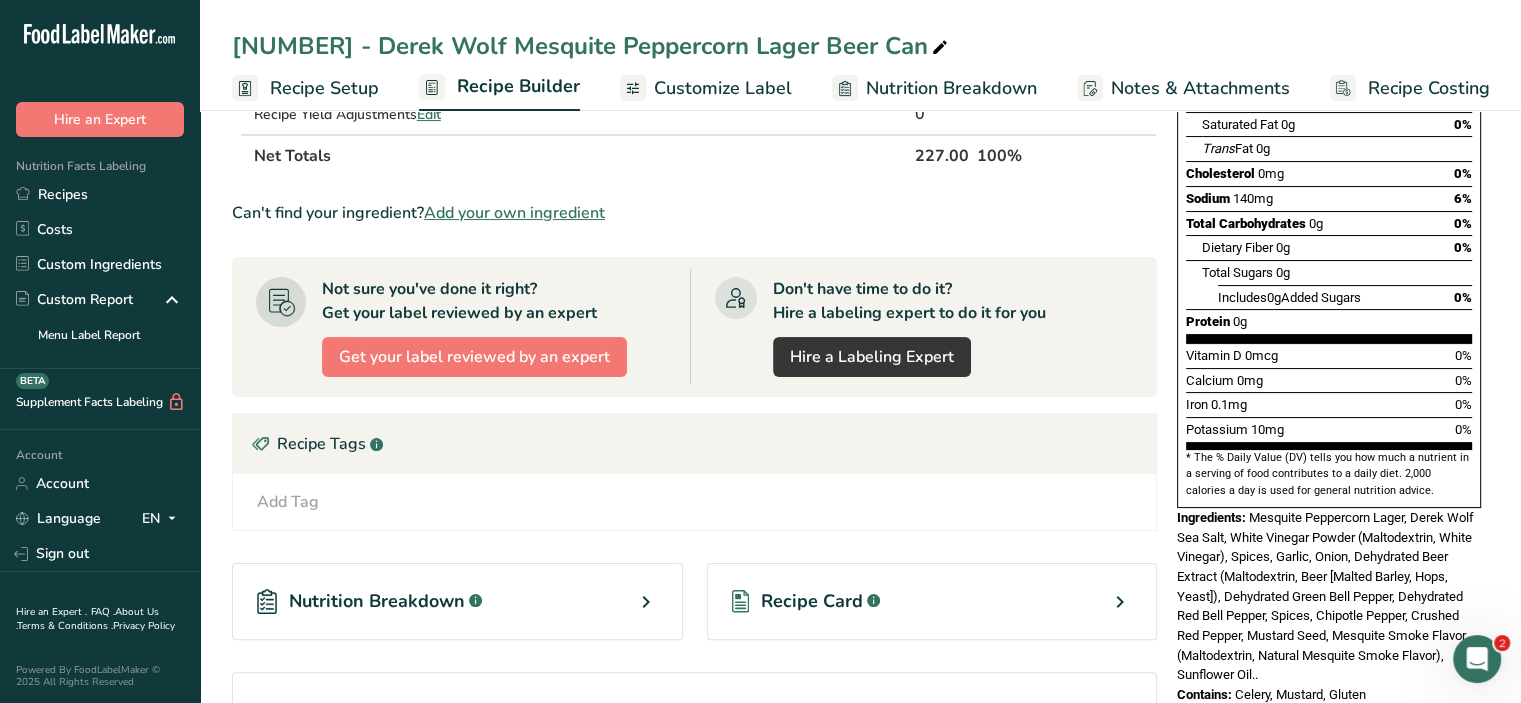 scroll, scrollTop: 400, scrollLeft: 0, axis: vertical 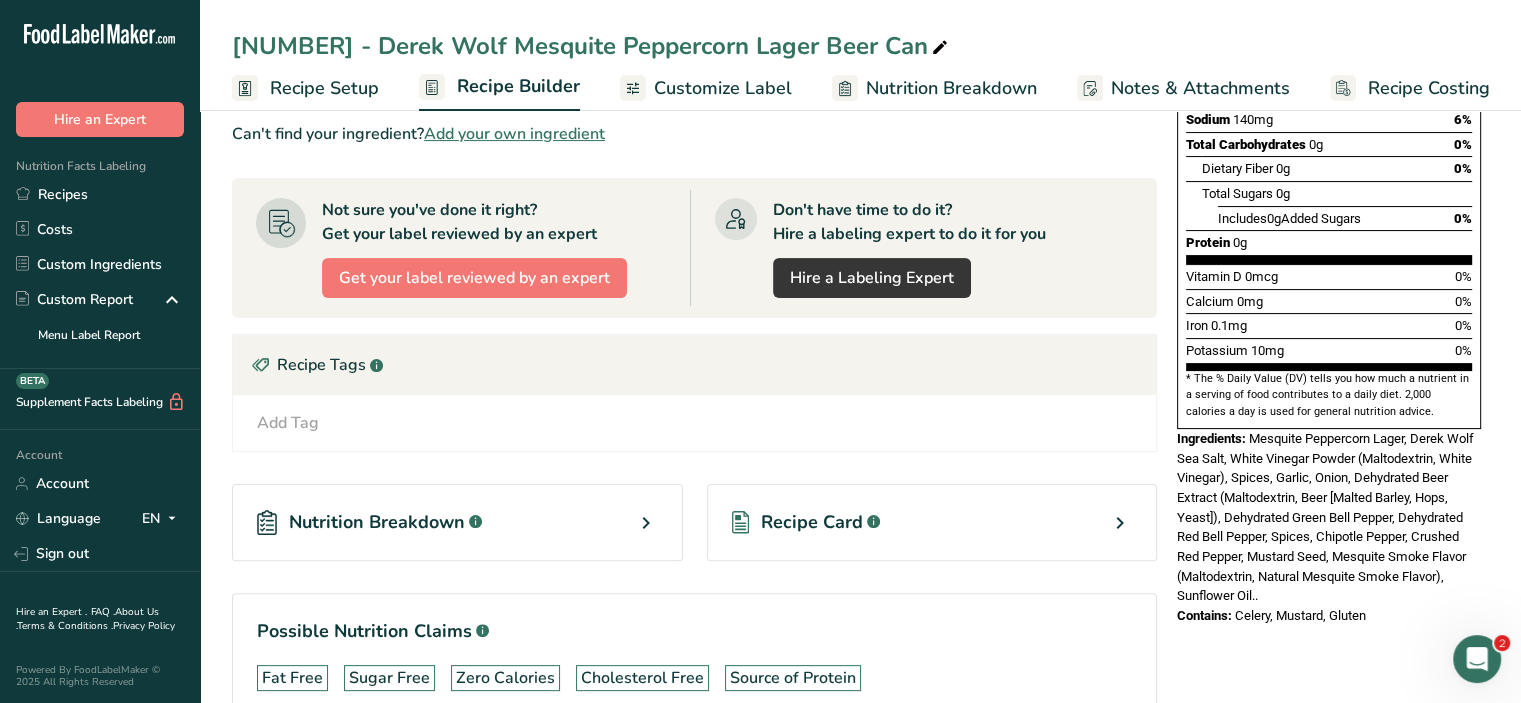 click on "Recipes" at bounding box center (100, 194) 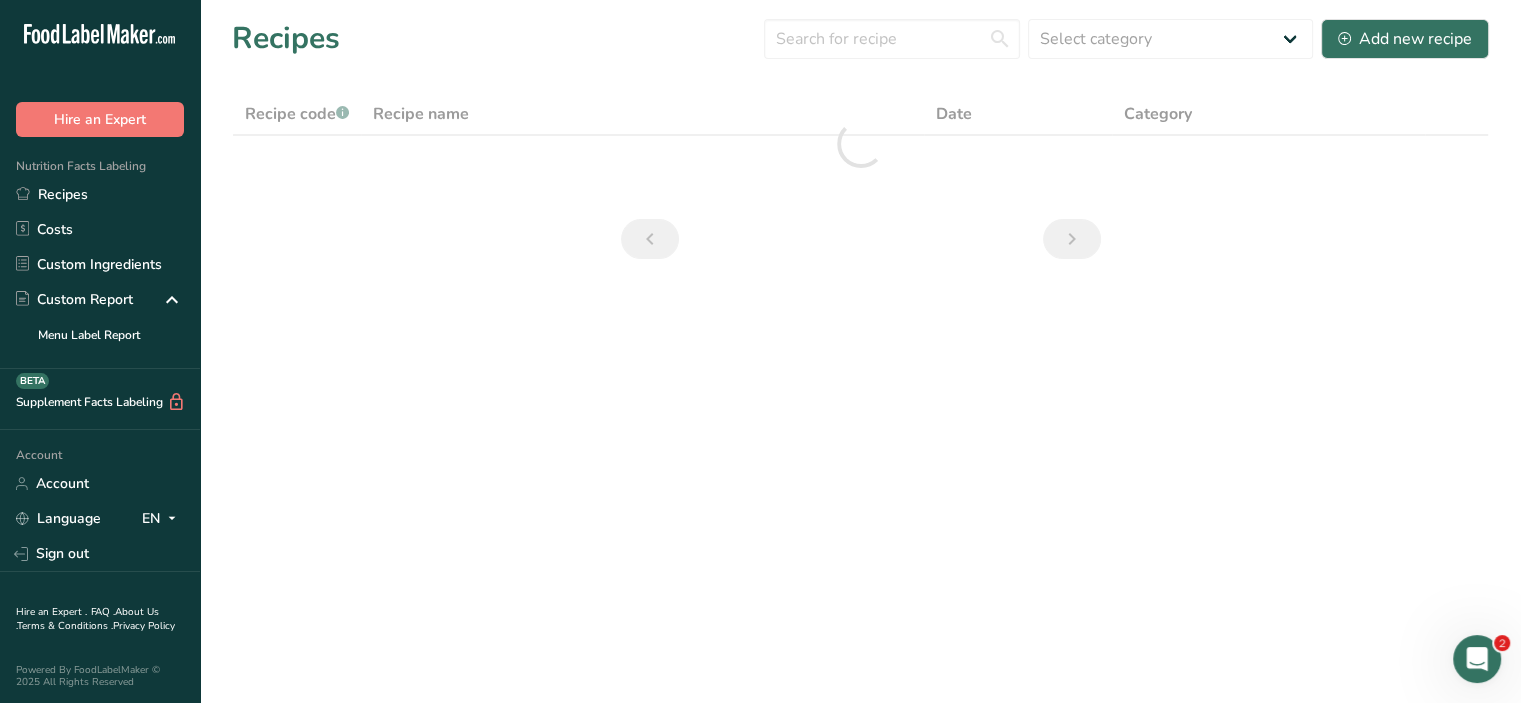 scroll, scrollTop: 0, scrollLeft: 0, axis: both 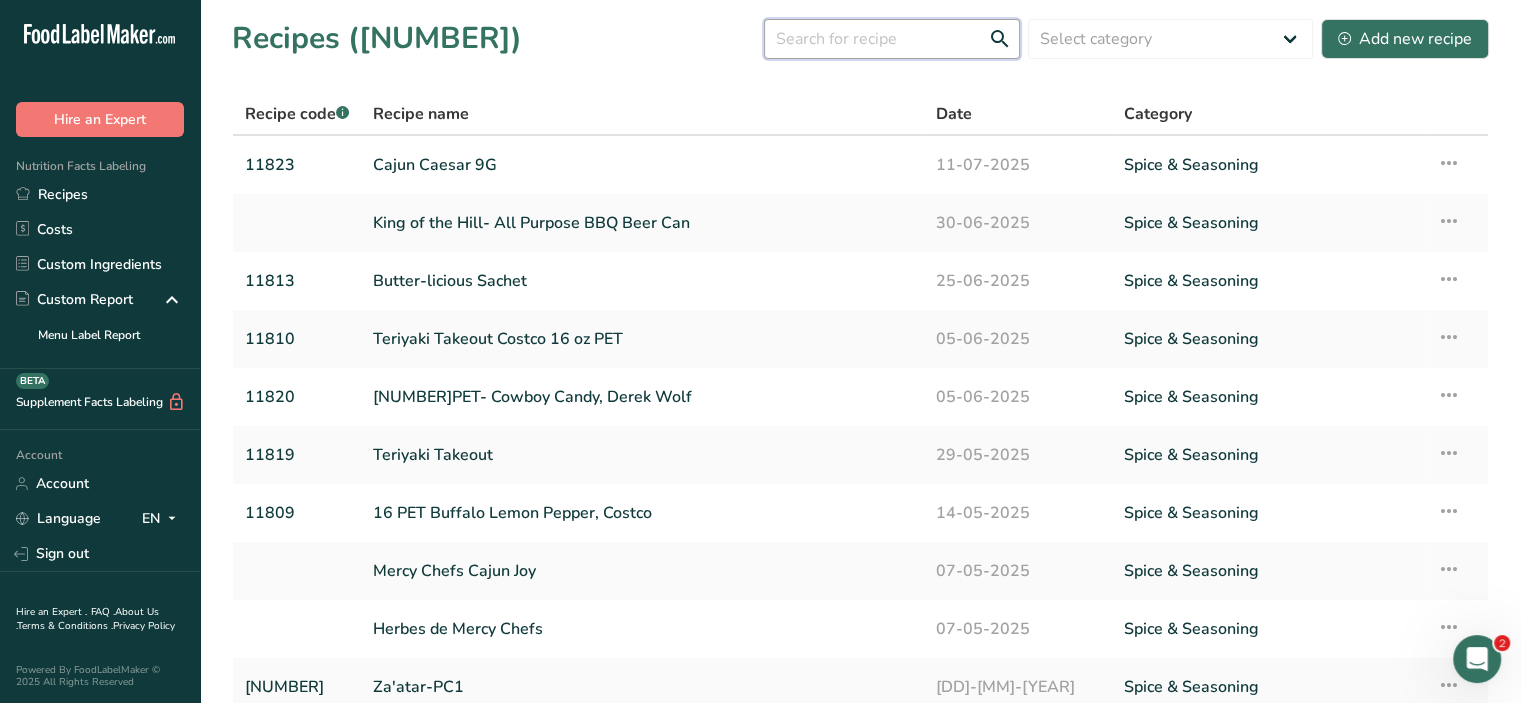 click at bounding box center (892, 39) 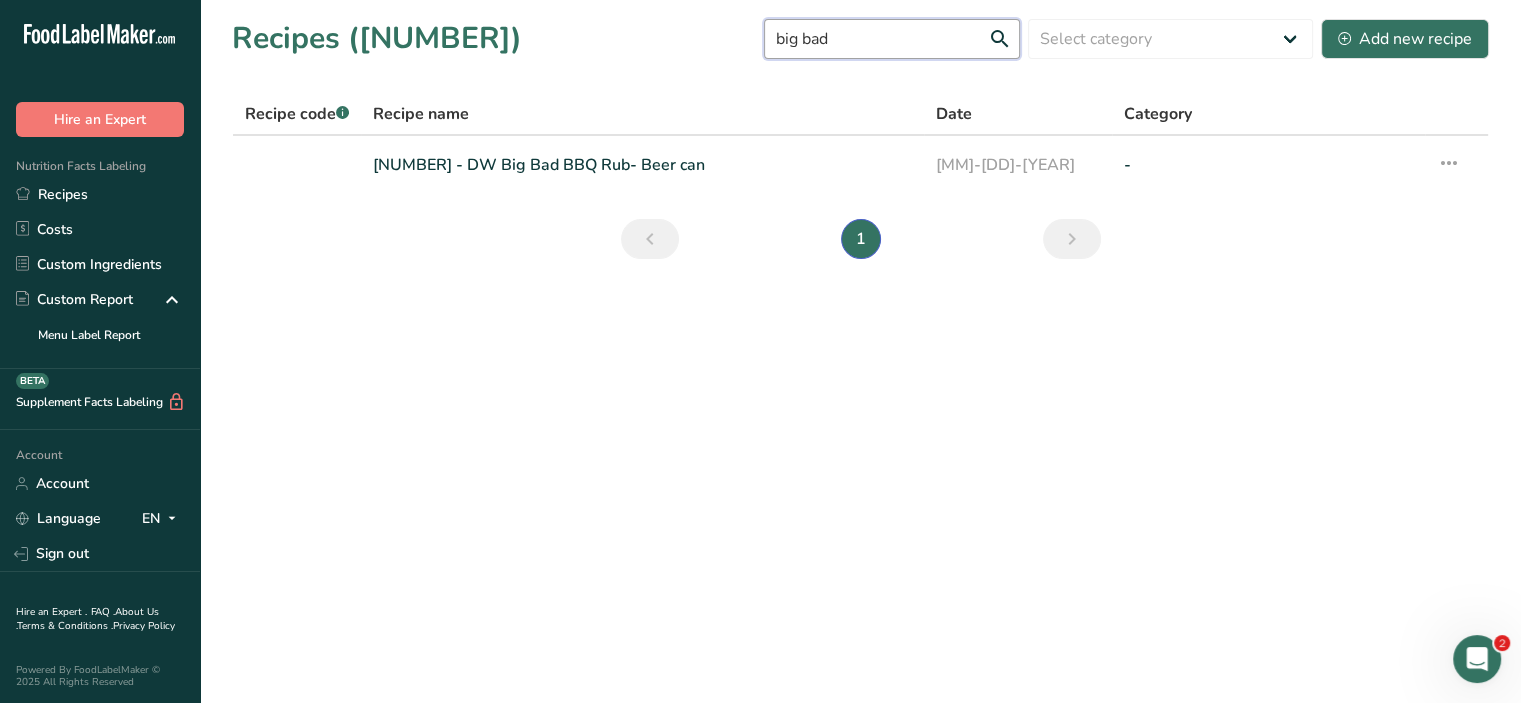 type on "big bad" 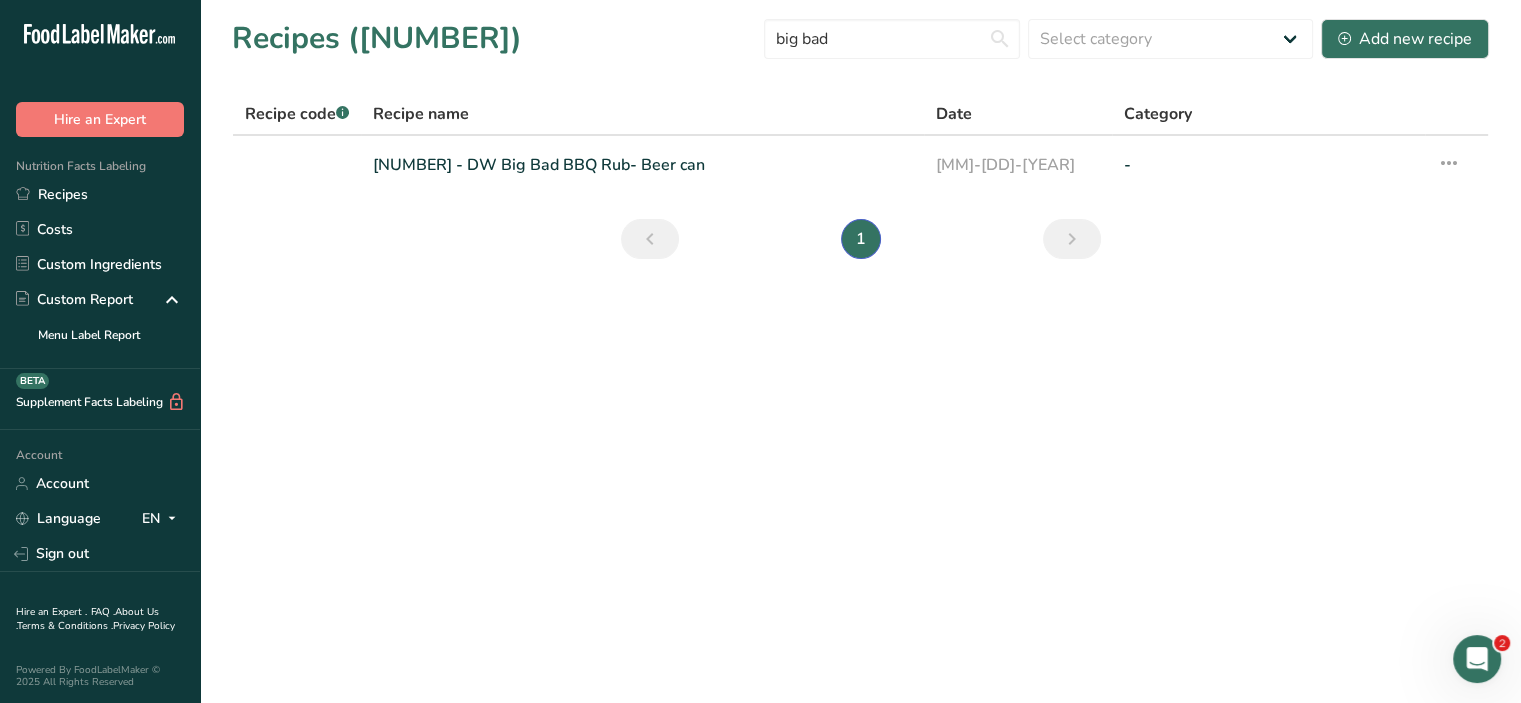 click on "[NUMBER] - DW Big Bad BBQ Rub- Beer can" at bounding box center [642, 165] 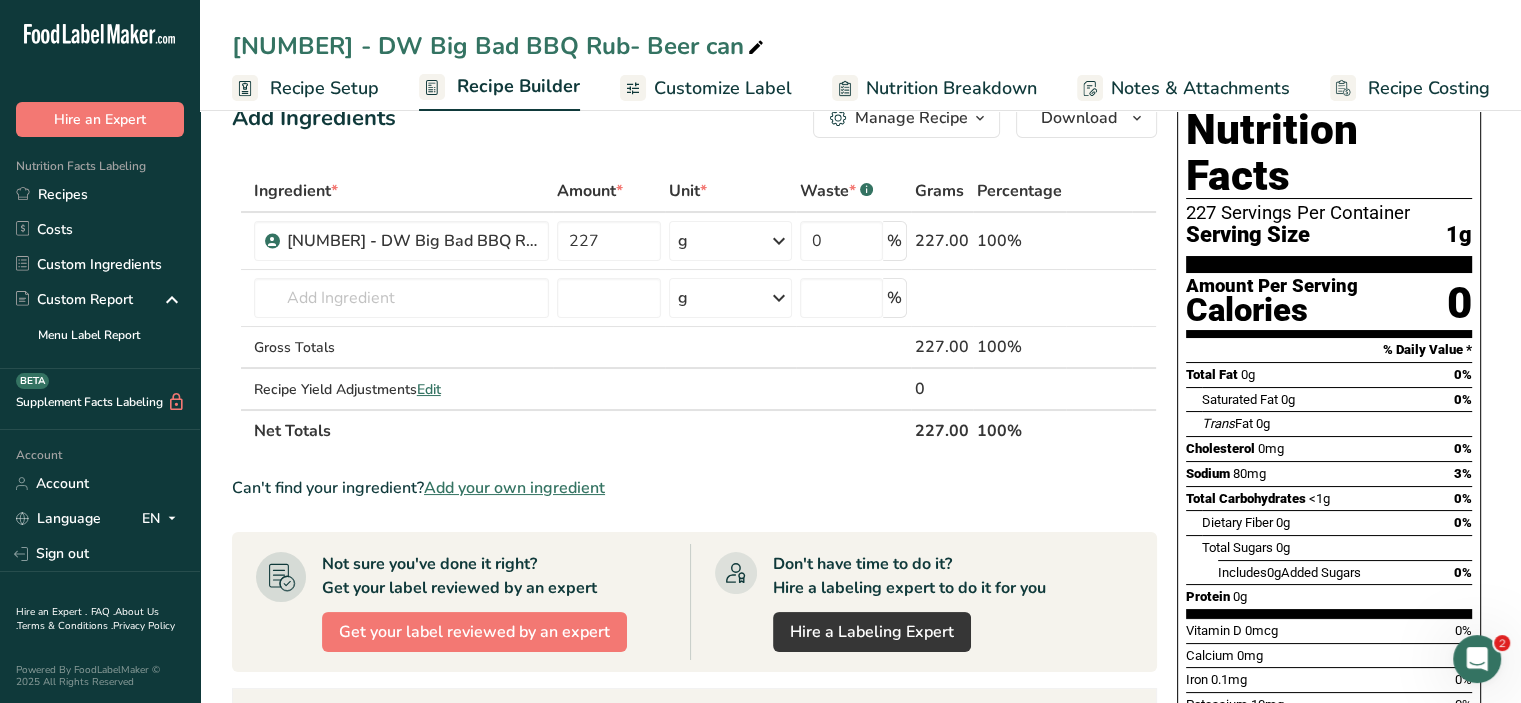 scroll, scrollTop: 0, scrollLeft: 0, axis: both 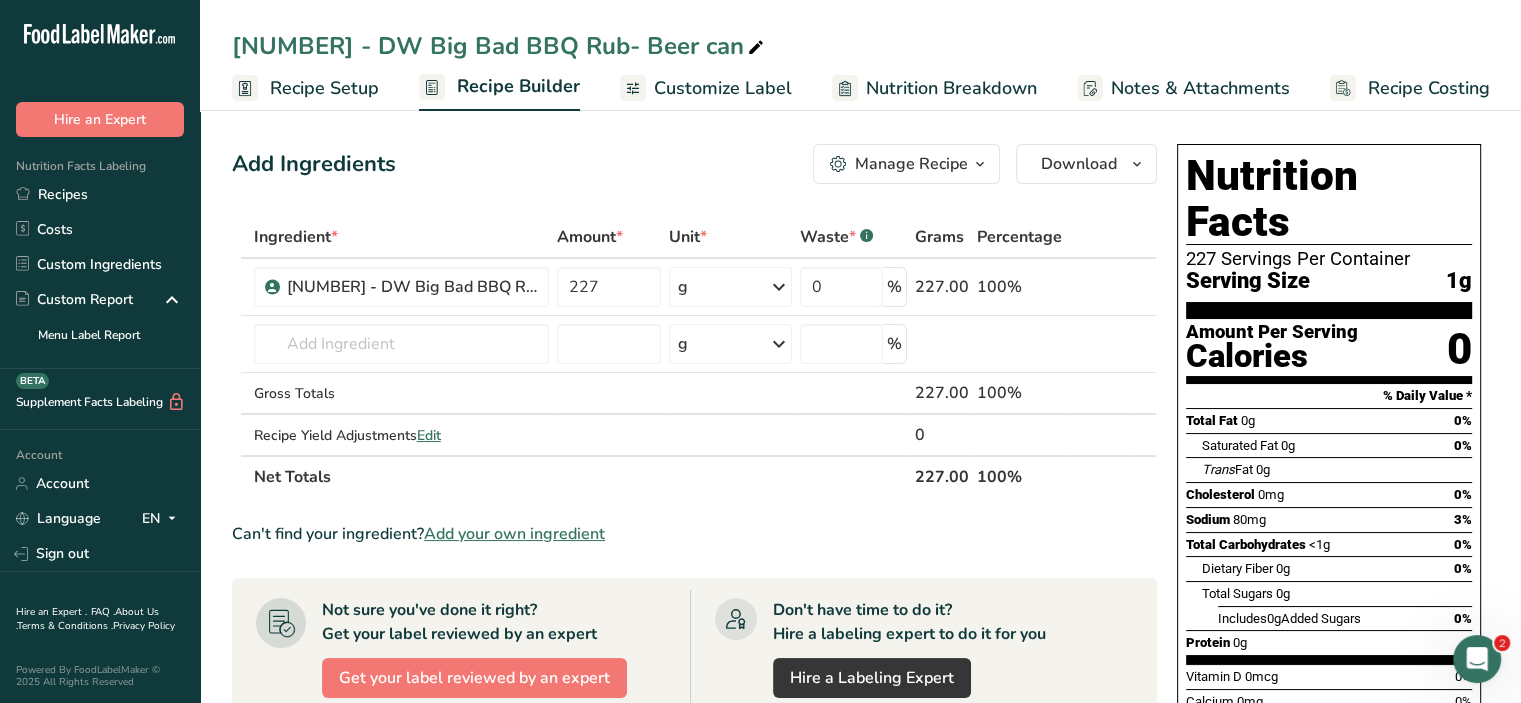 click on "Customize Label" at bounding box center [723, 88] 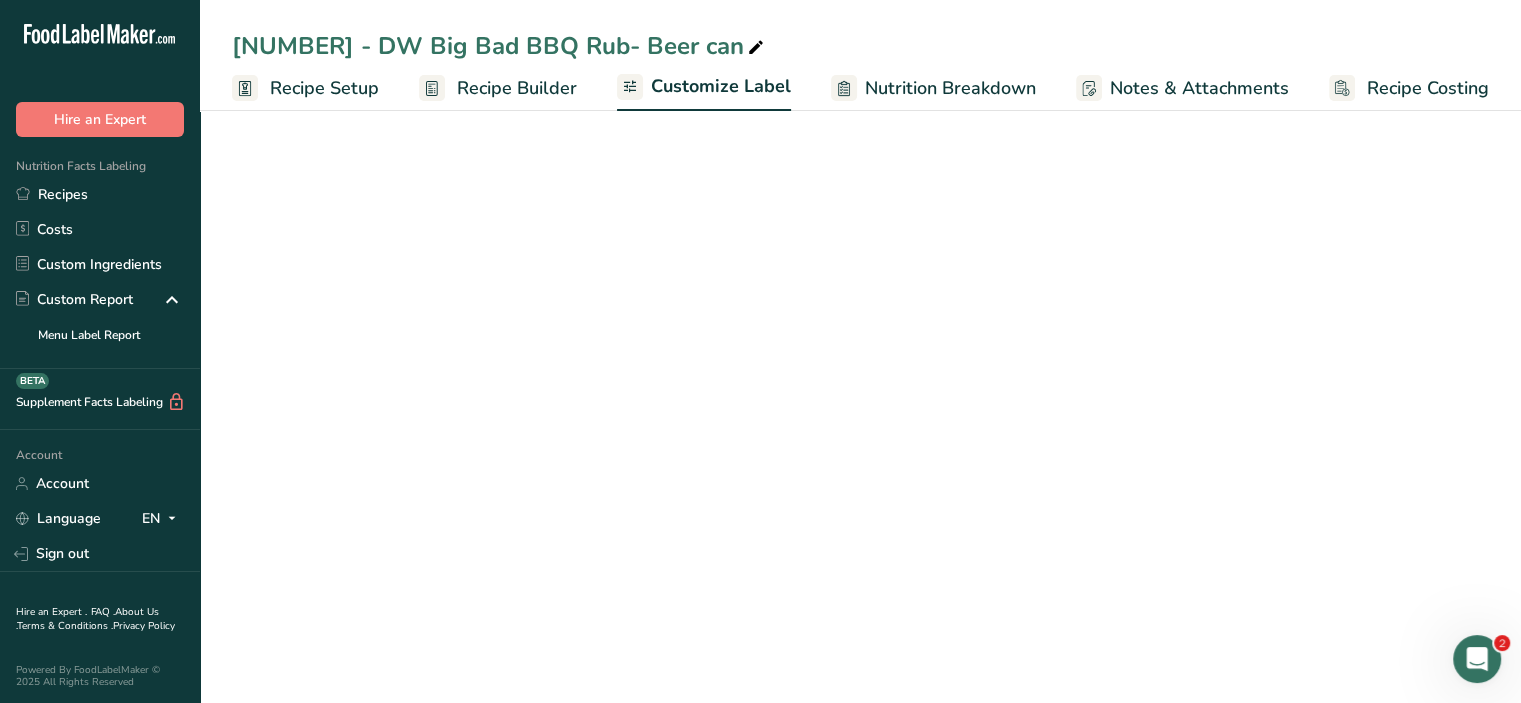 scroll, scrollTop: 0, scrollLeft: 0, axis: both 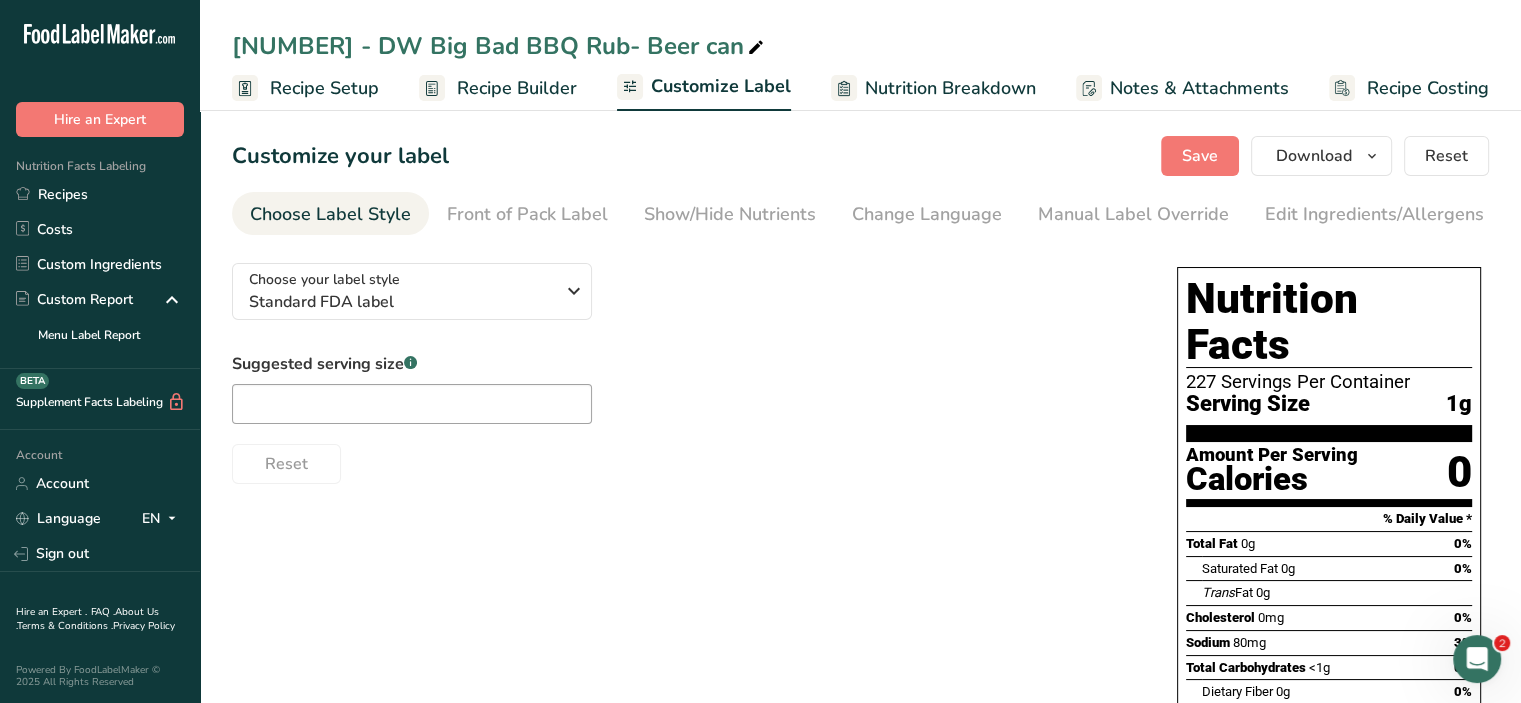 click on "Recipe Builder" at bounding box center (517, 88) 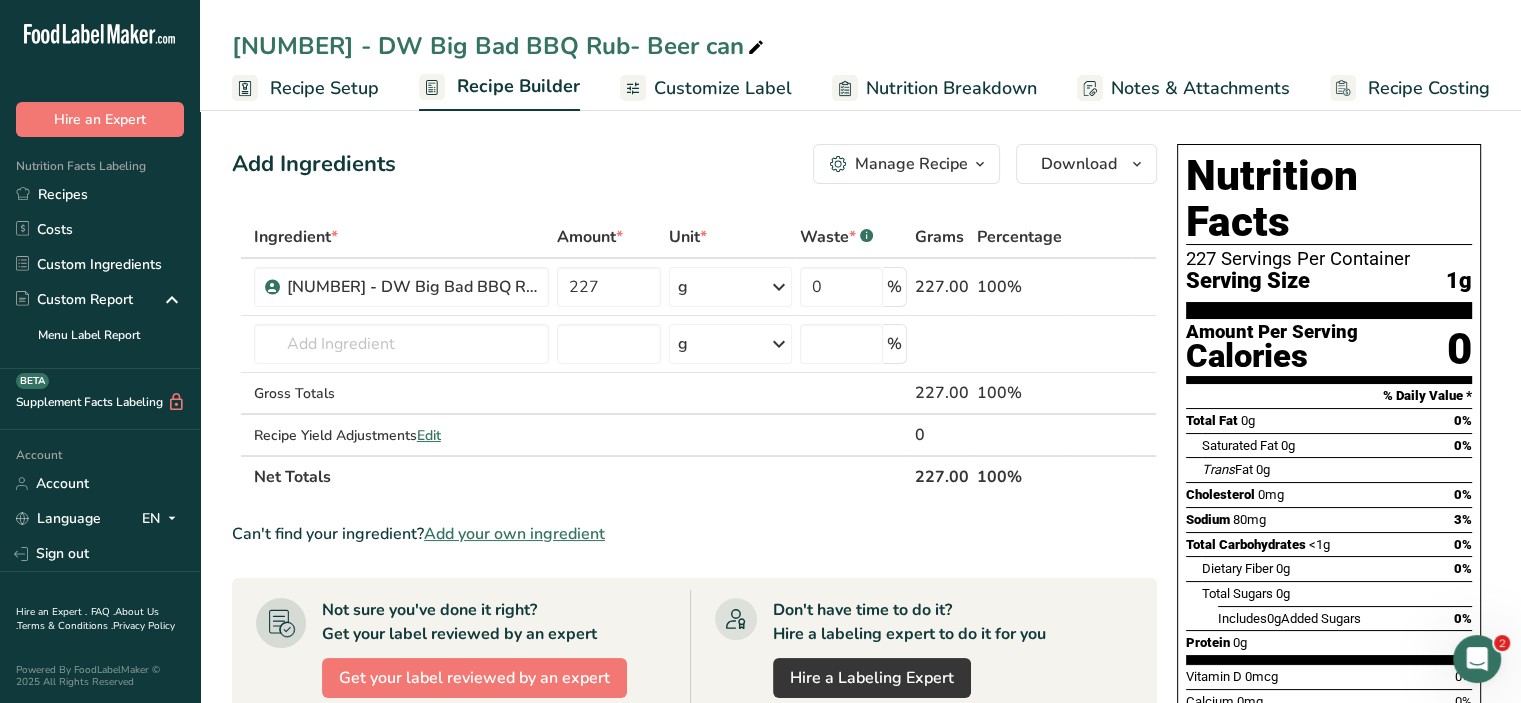click on "Customize Label" at bounding box center [723, 88] 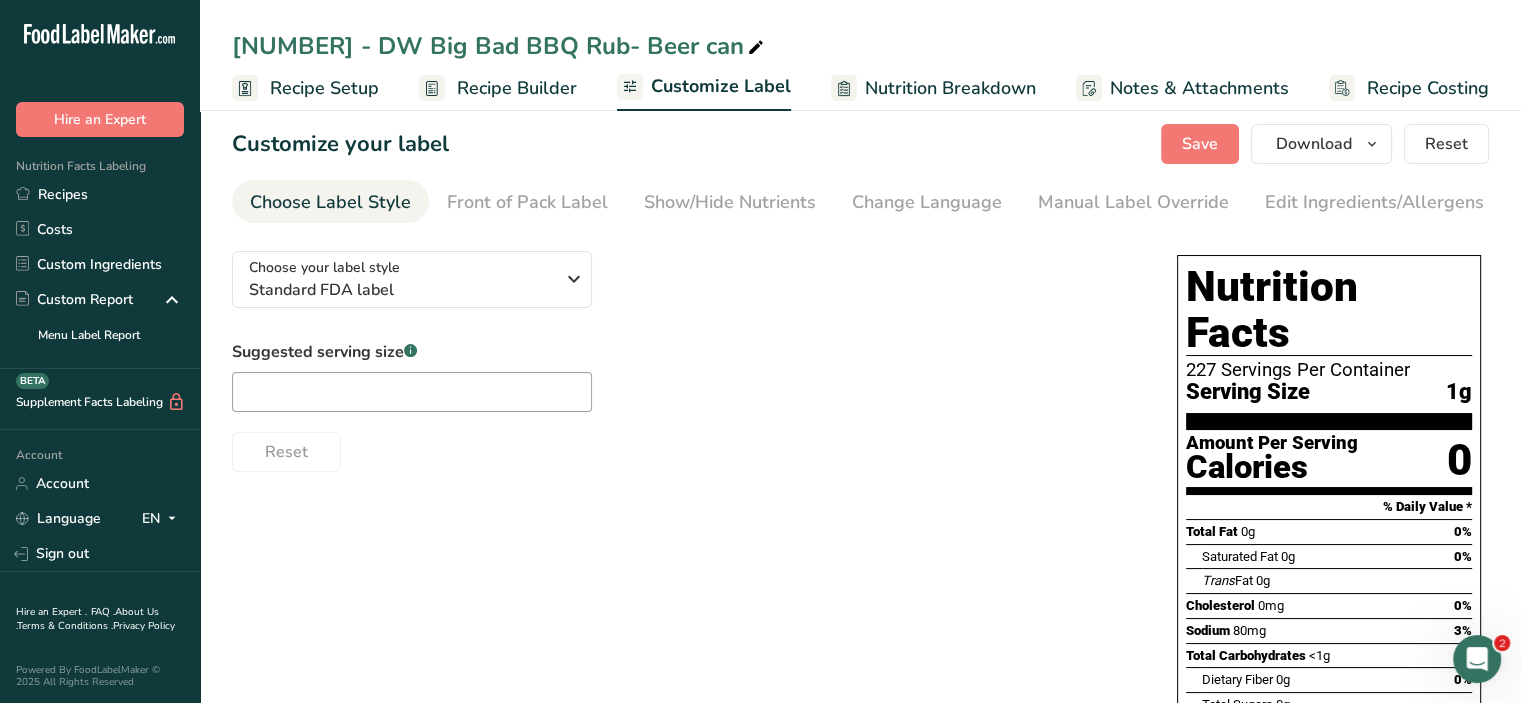 scroll, scrollTop: 0, scrollLeft: 0, axis: both 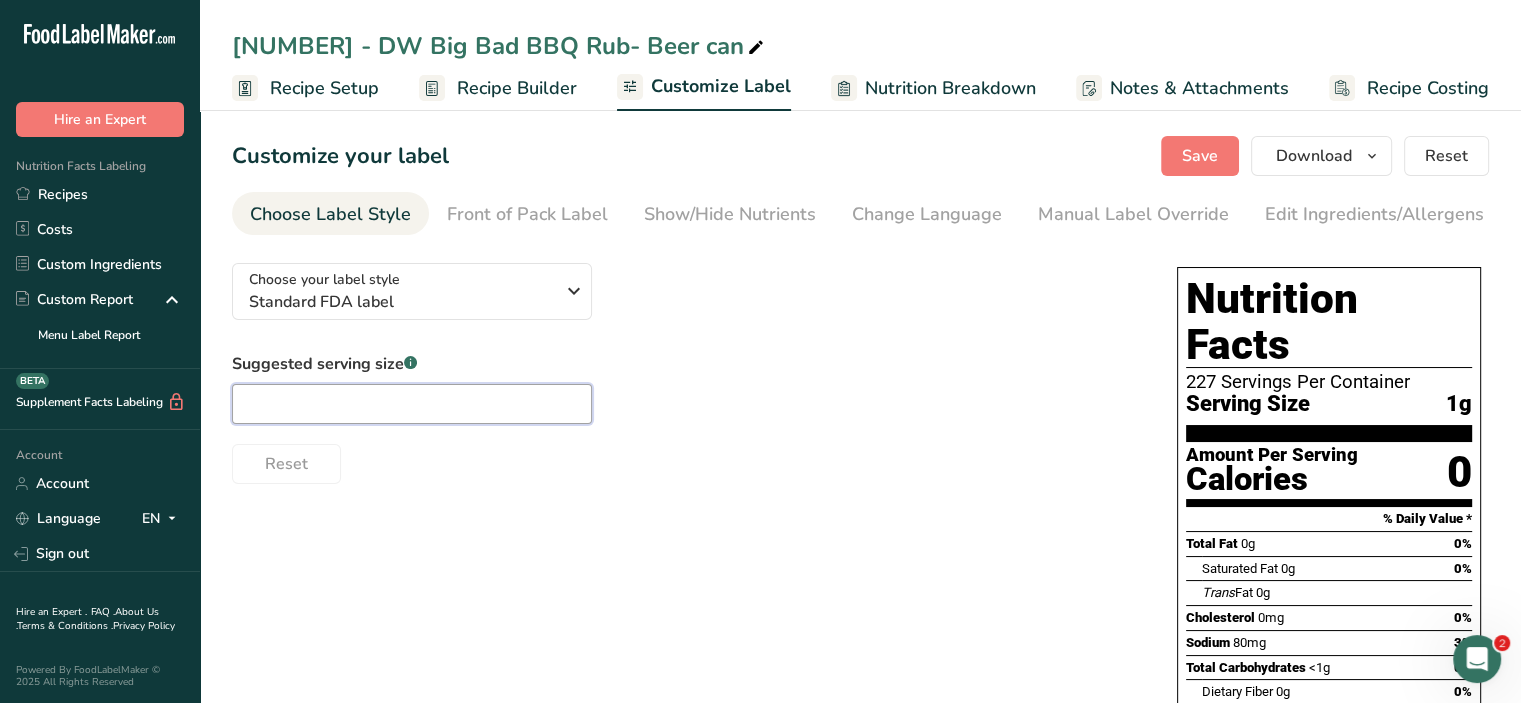 click at bounding box center (412, 404) 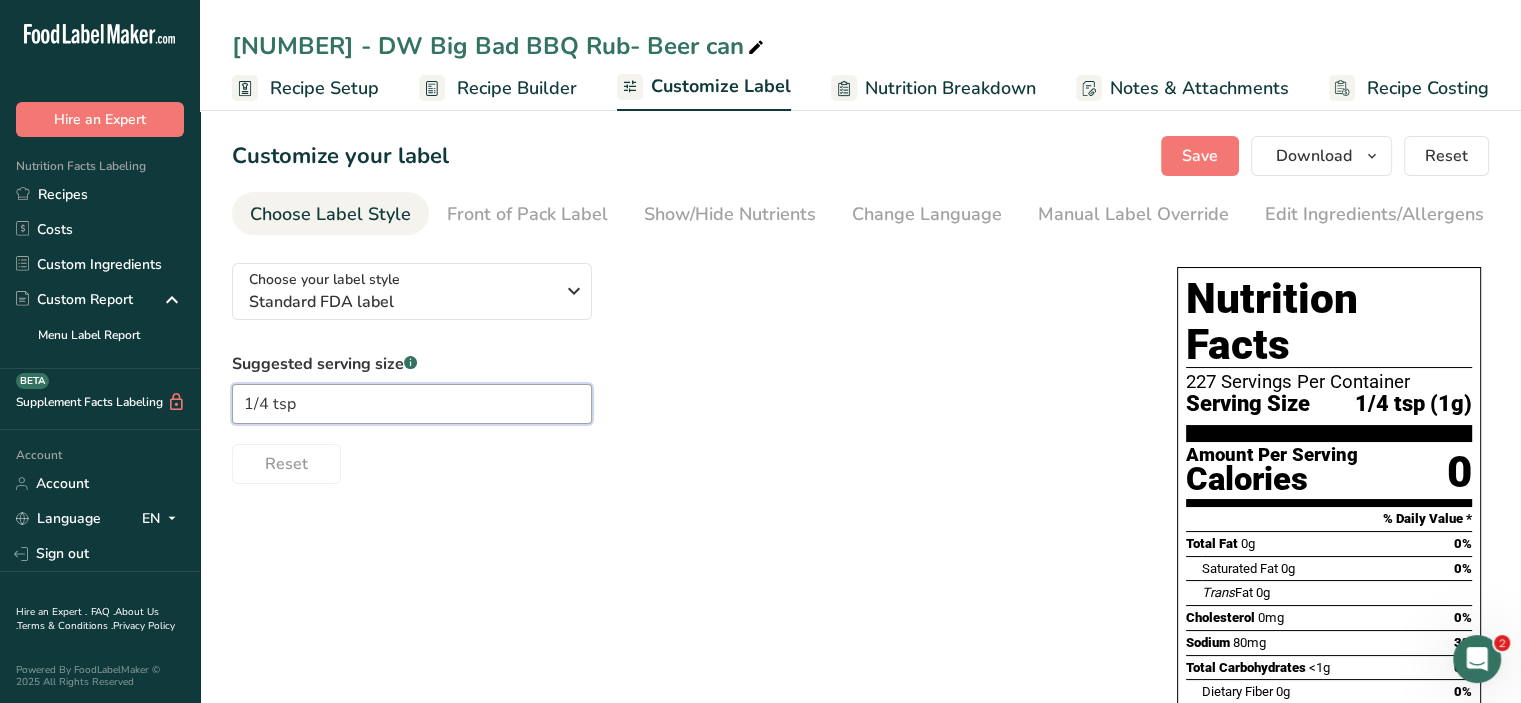 type on "1/4 tsp" 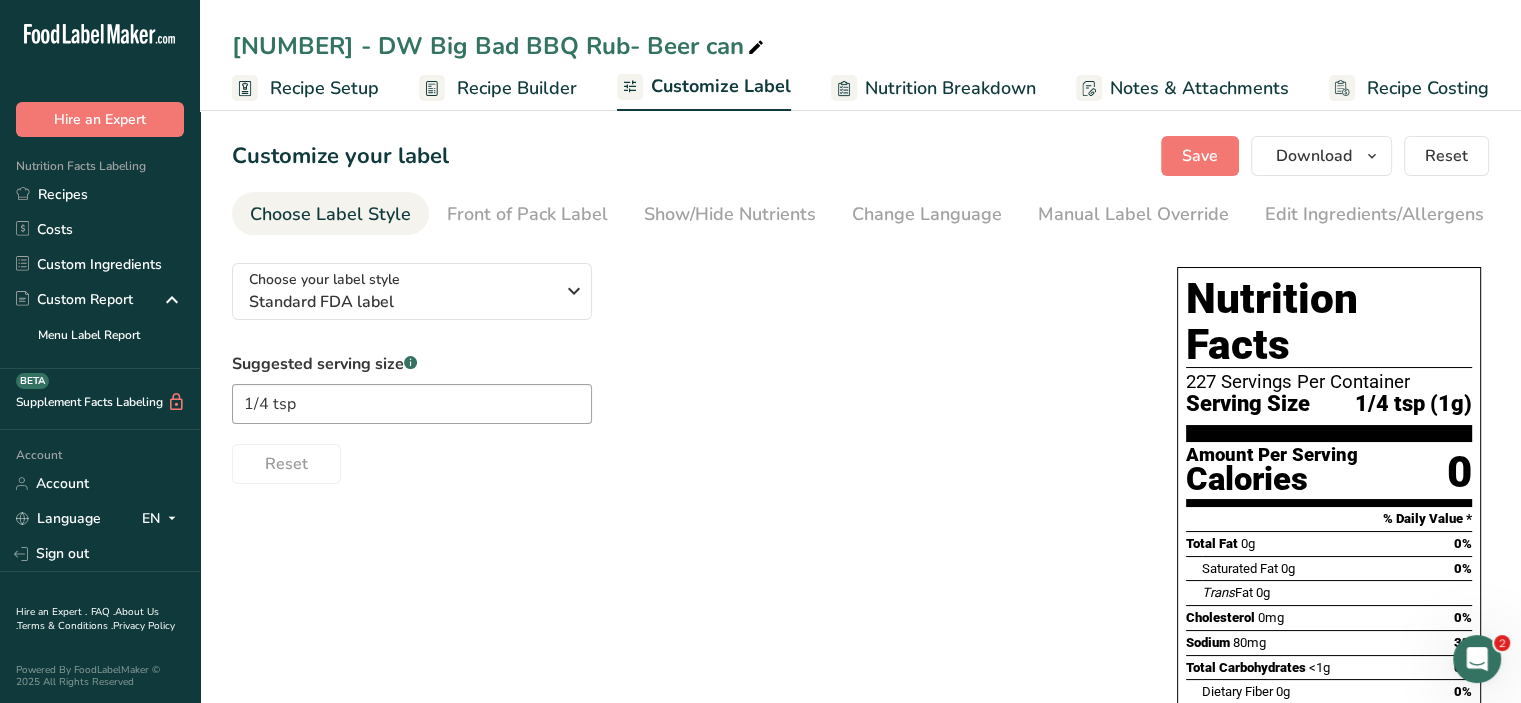 click on "Suggested serving size
.a-a{fill:#347362;}.b-a{fill:#fff;}           [FRACTION] [UNIT]
Reset" at bounding box center (684, 418) 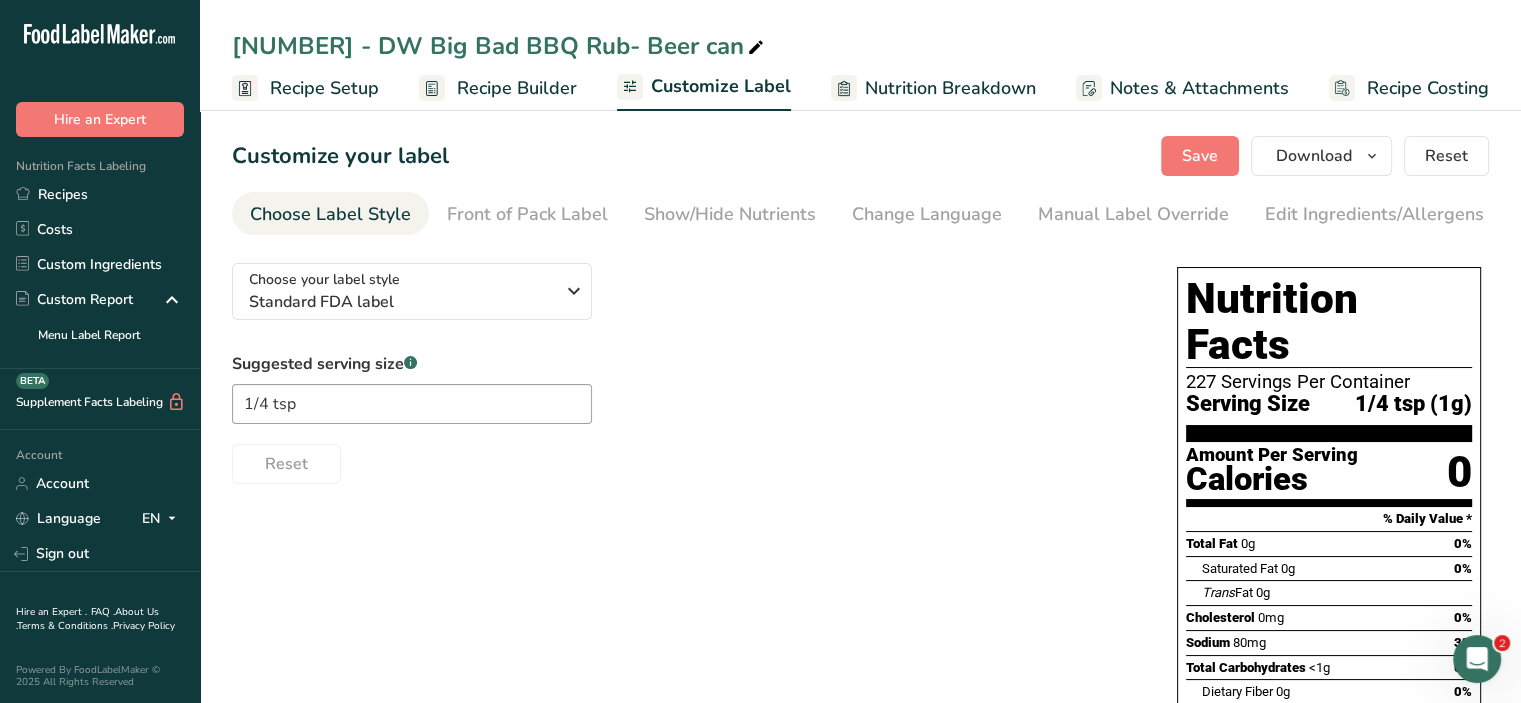 click on "Show/Hide Nutrients" at bounding box center [730, 214] 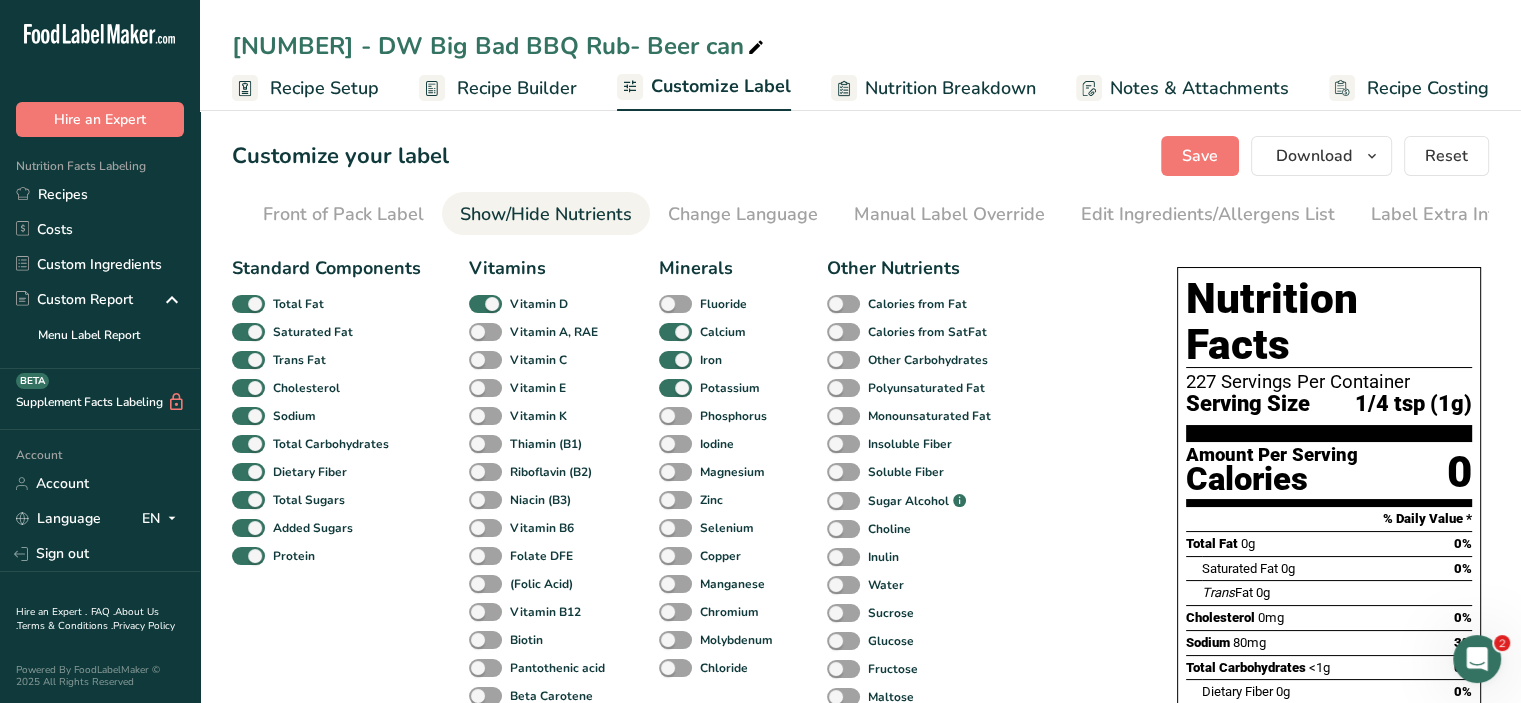 scroll, scrollTop: 0, scrollLeft: 196, axis: horizontal 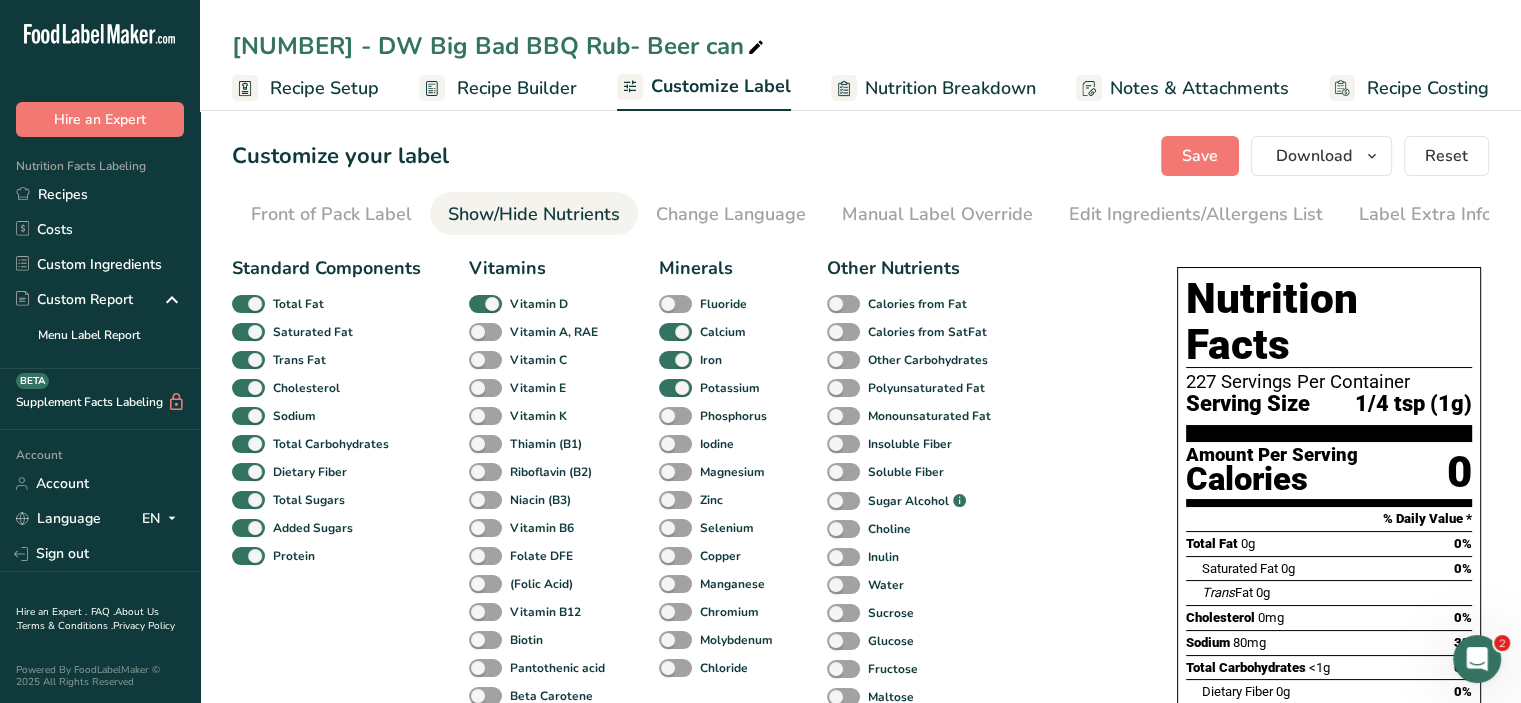 click on "Manual Label Override" at bounding box center [937, 214] 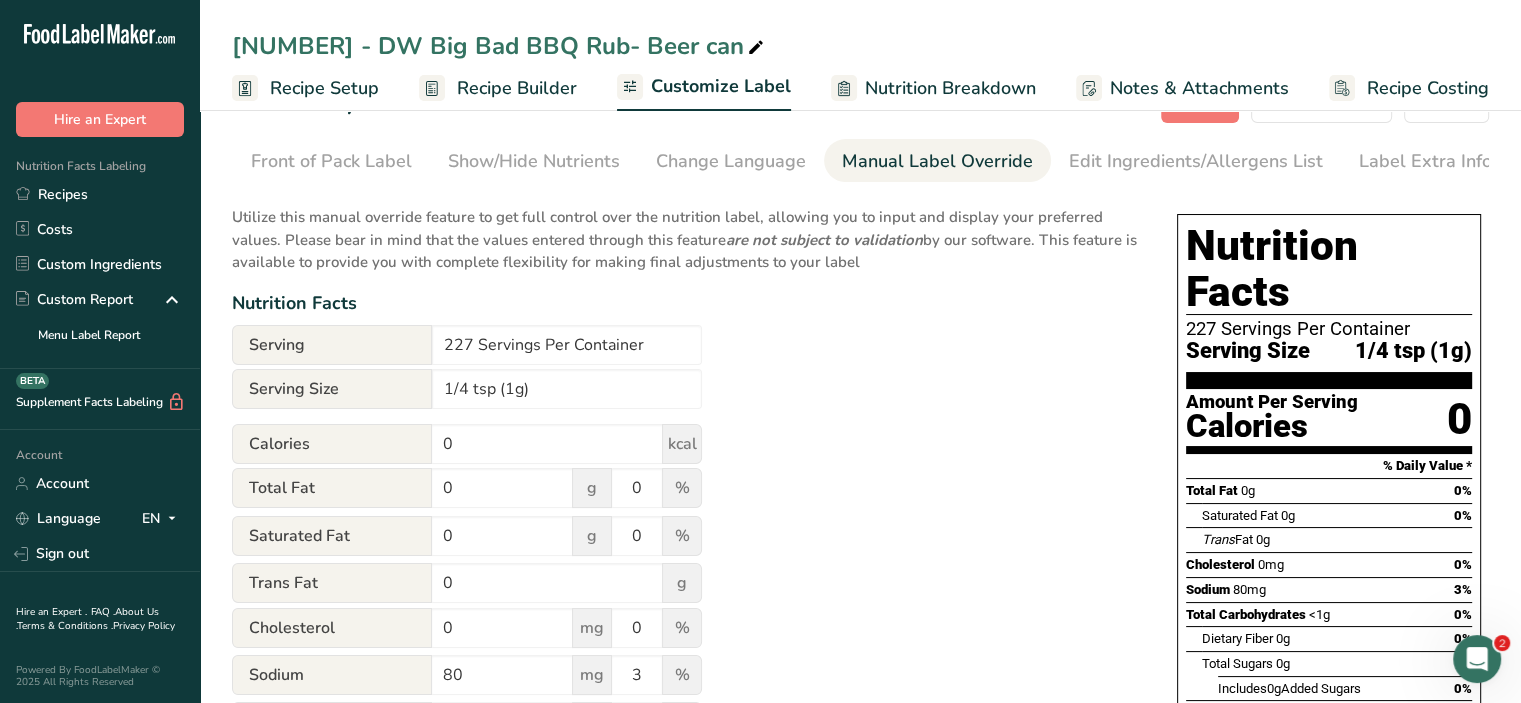 scroll, scrollTop: 100, scrollLeft: 0, axis: vertical 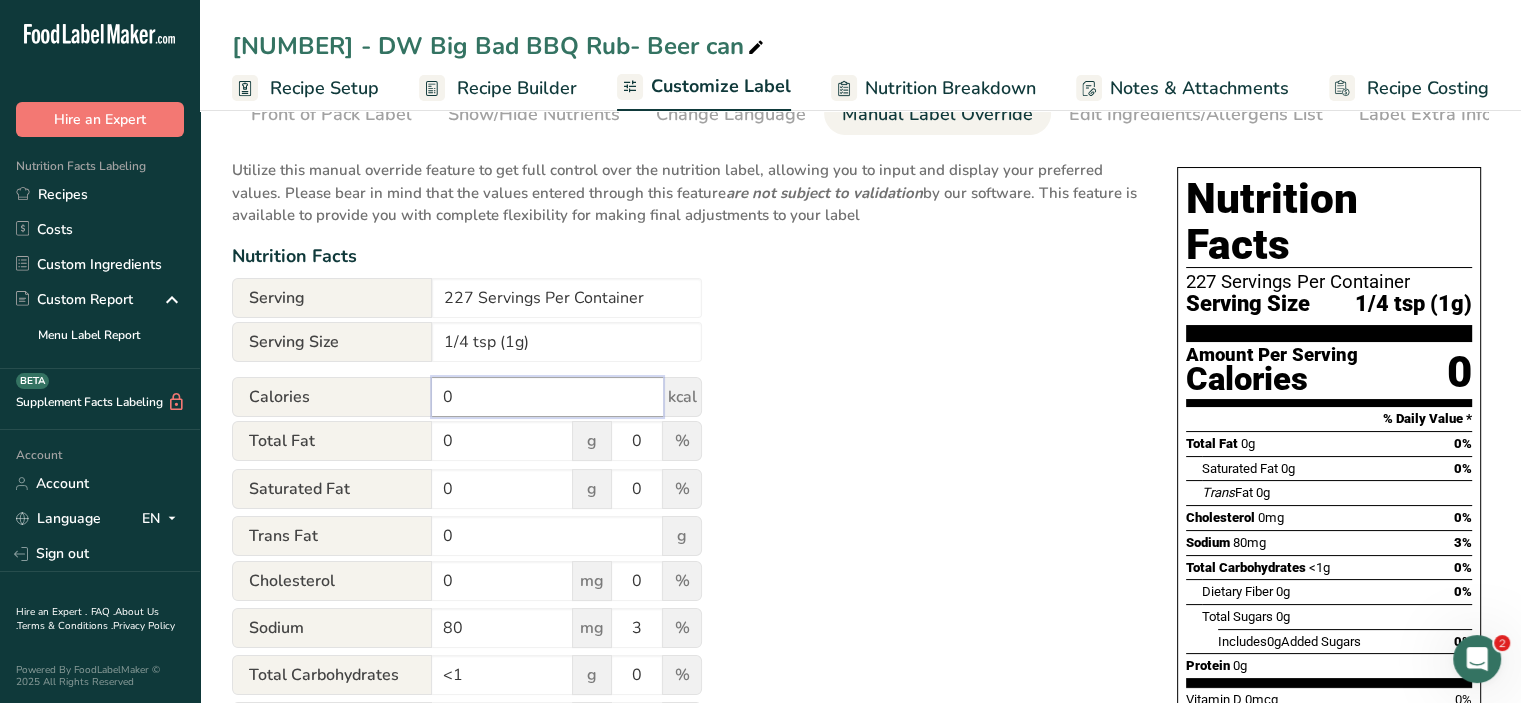 click on "0" at bounding box center (547, 397) 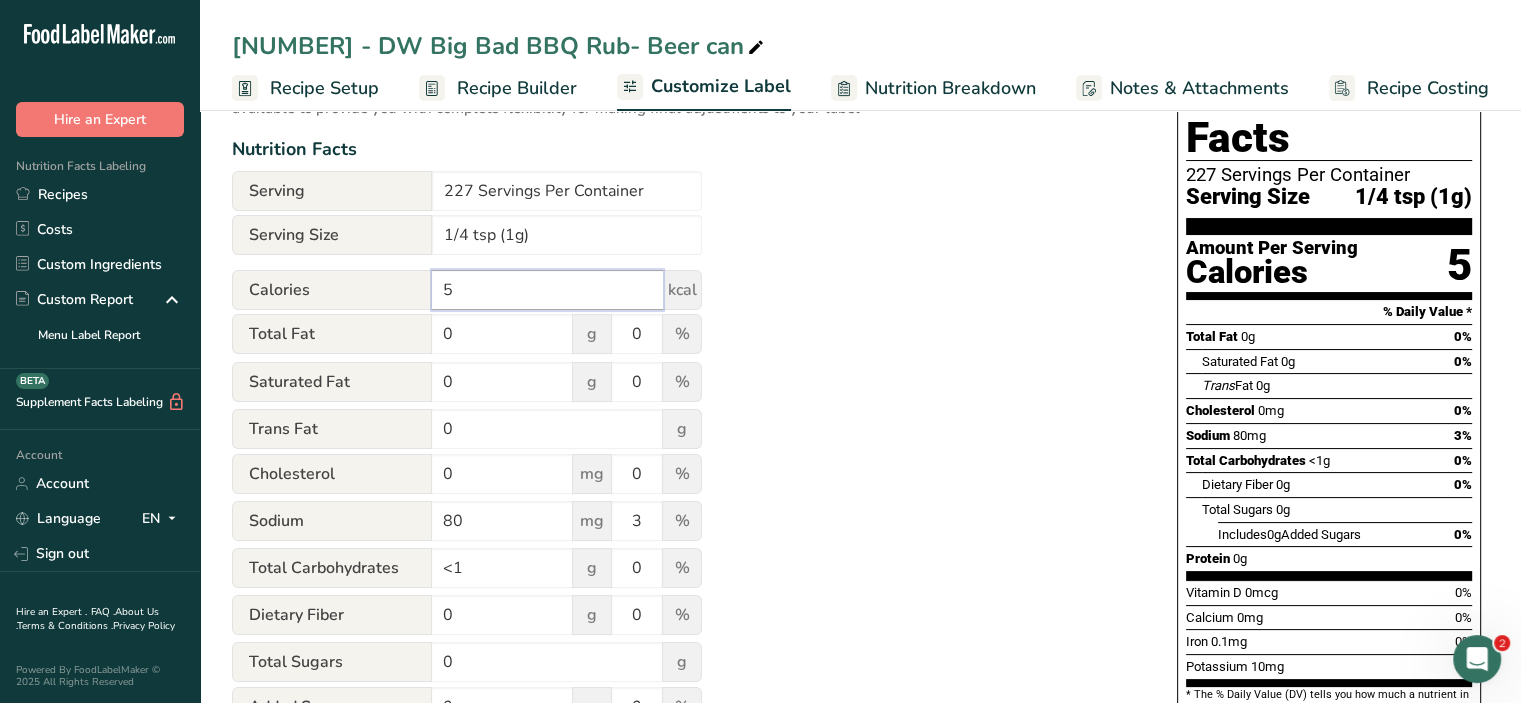 scroll, scrollTop: 0, scrollLeft: 0, axis: both 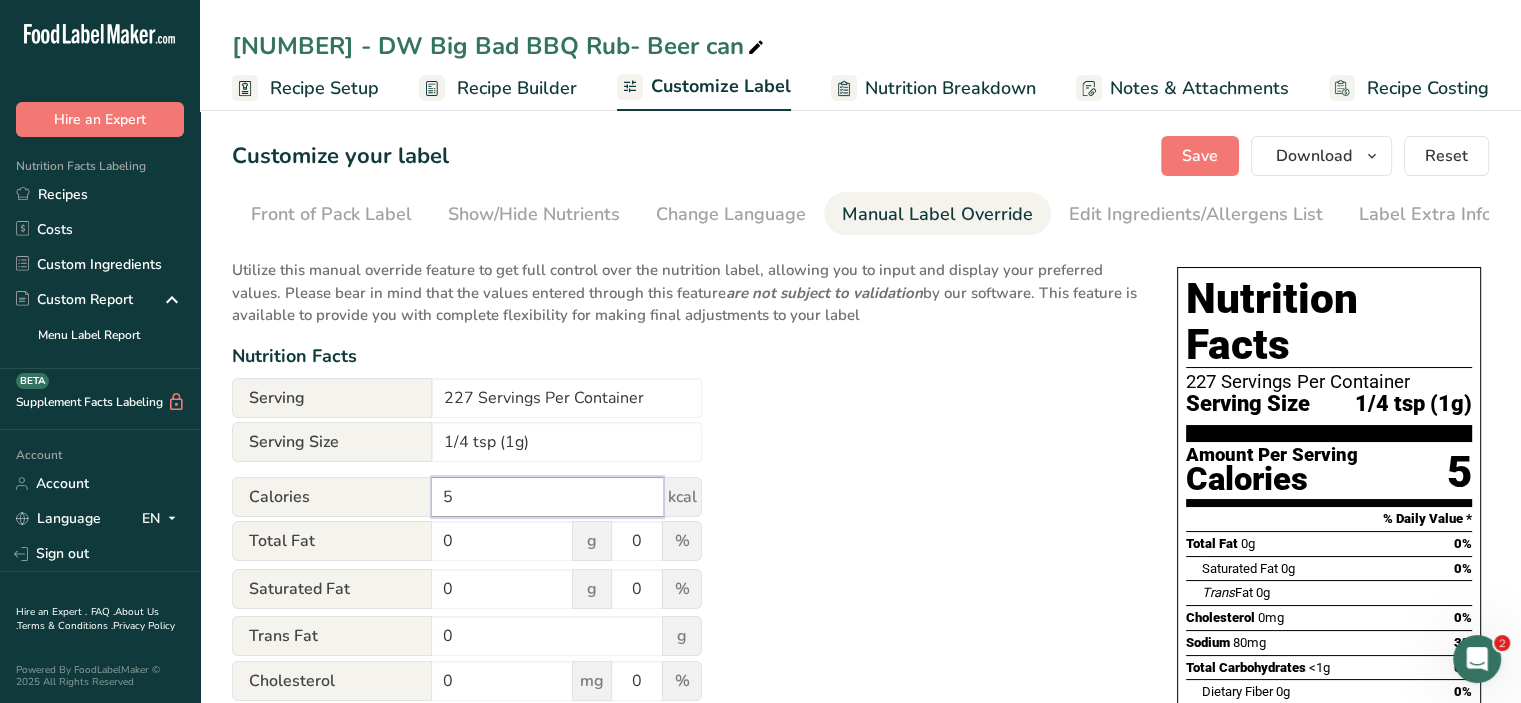 type on "5" 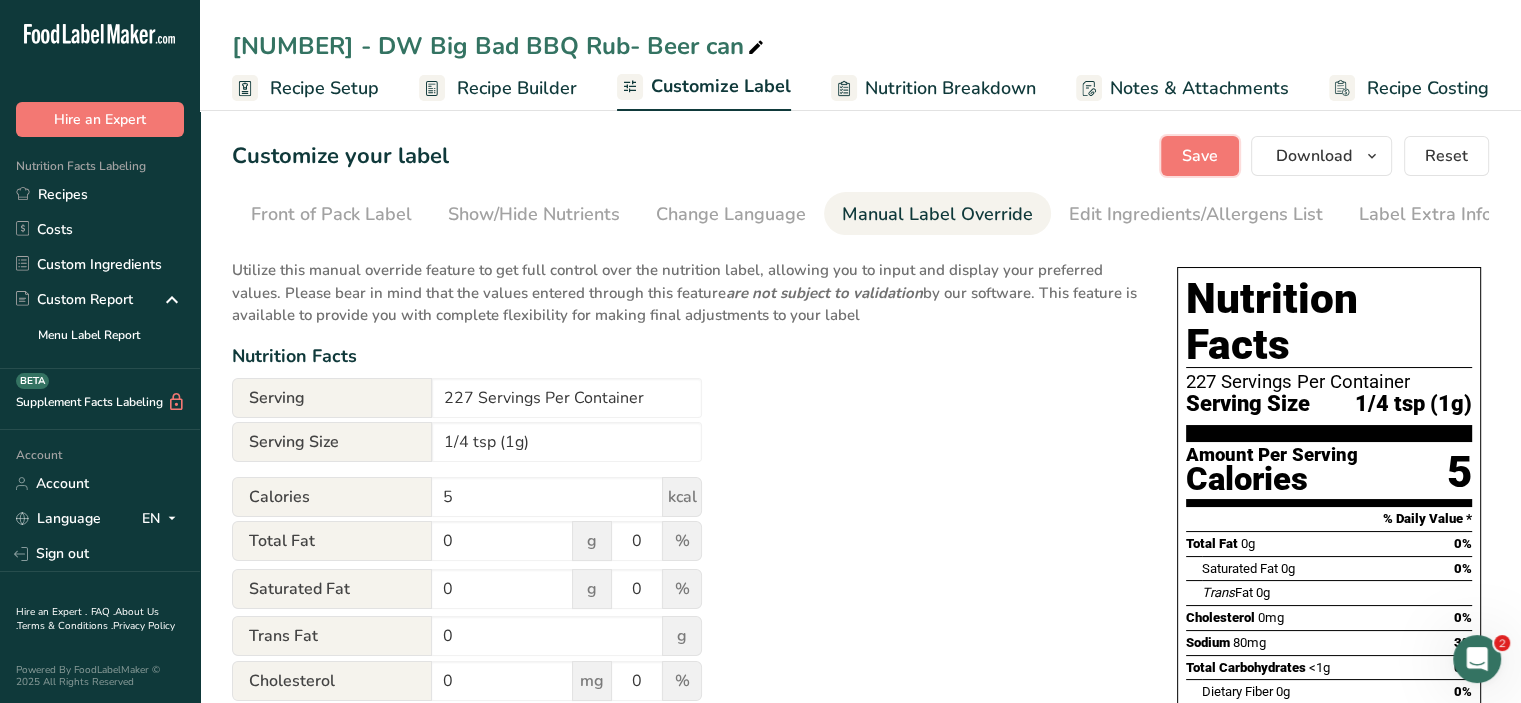 click on "Save" at bounding box center (1200, 156) 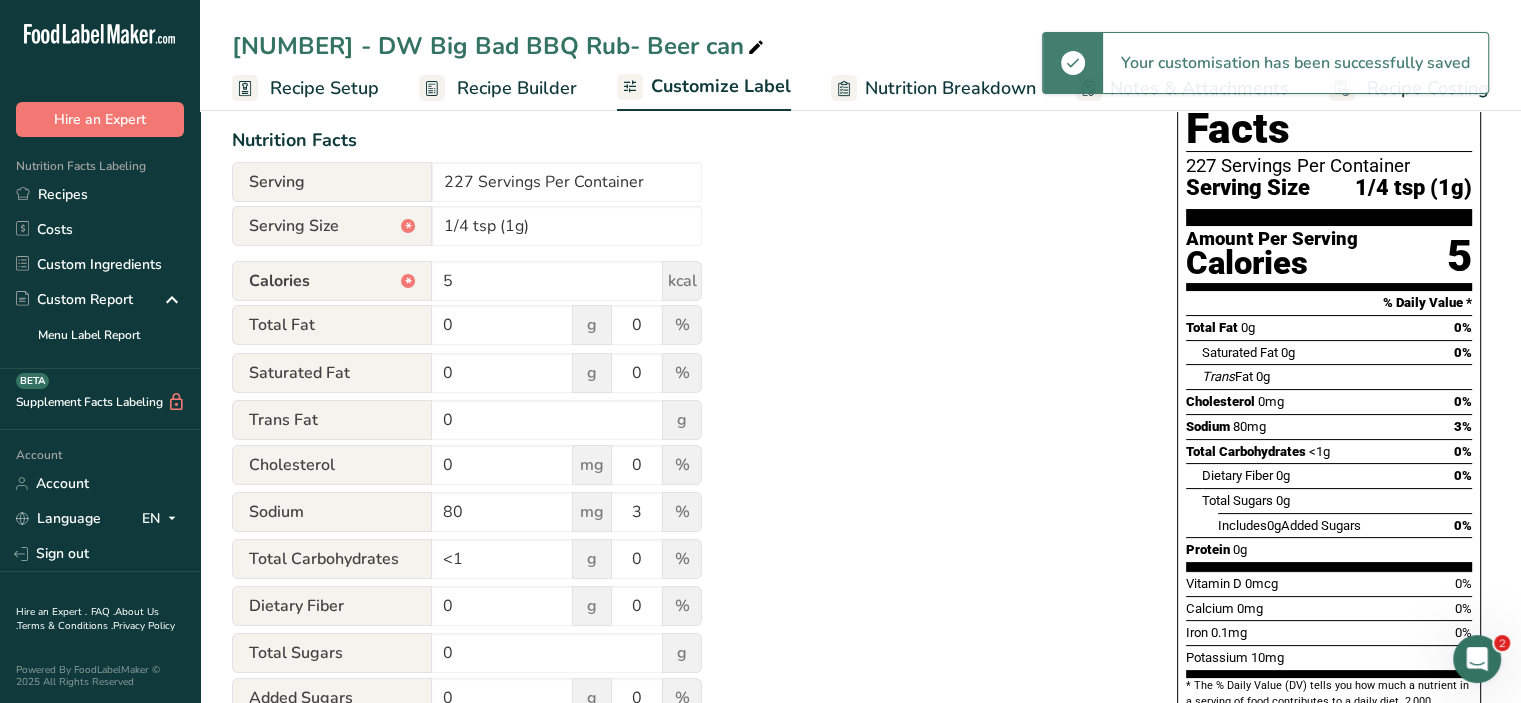 scroll, scrollTop: 0, scrollLeft: 0, axis: both 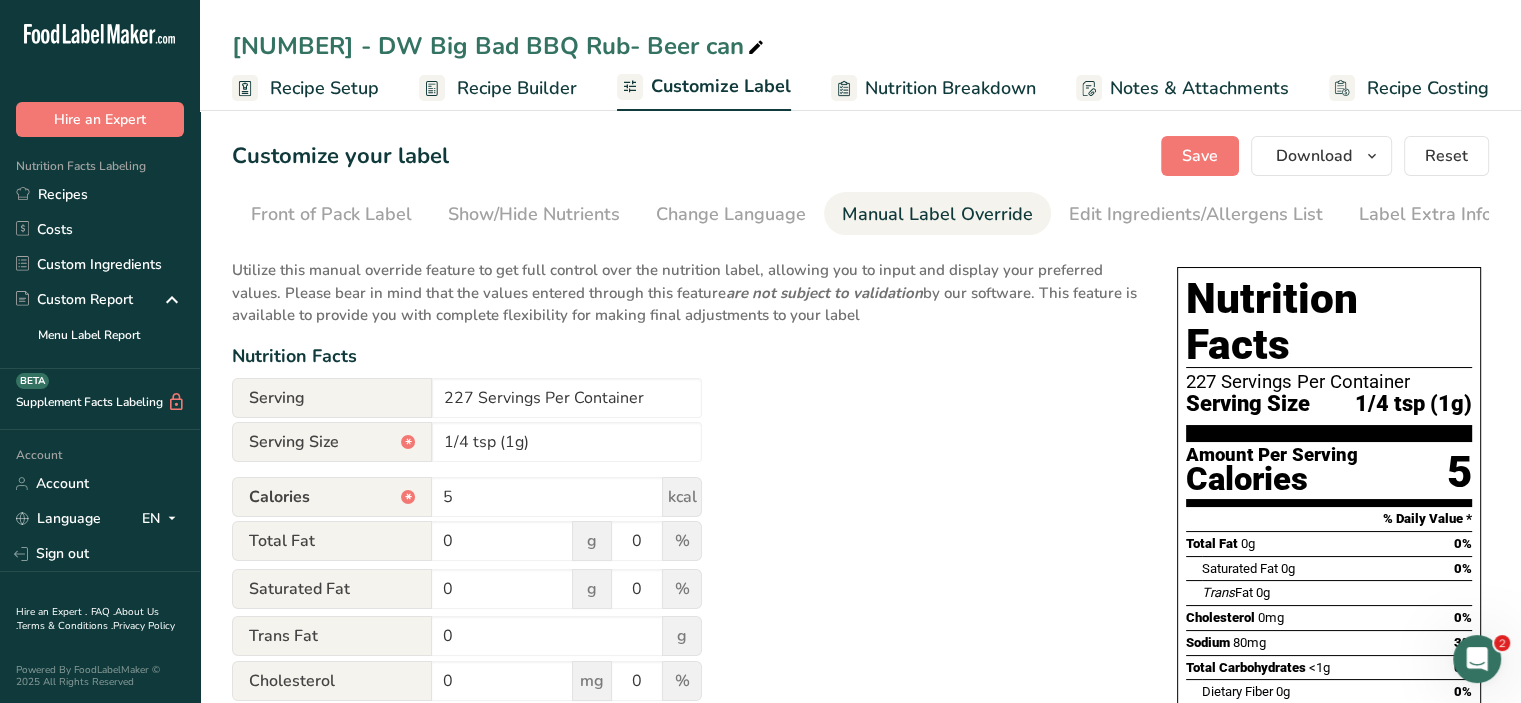 click on "Utilize this manual override feature to get full control over the nutrition label, allowing you to input and display your preferred values. Please bear in mind that the values entered through this feature
are not subject to validation
by our software. This feature is available to provide you with complete flexibility for making final adjustments to your label
Nutrition Facts
Serving
[NUMBER] Servings Per Container
Serving Size
*
[FRACTION] [UNIT] ([GRAMS]g)
Calories
*
[NUMBER]
kcal
Total Fat
[NUMBER]
g
[NUMBER]
%
Saturated Fat
[NUMBER]
g
[NUMBER]
%
Trans Fat
[NUMBER]
g
Cholesterol
[NUMBER]
mg
[NUMBER]
%
Sodium
[NUMBER]" at bounding box center (684, 737) 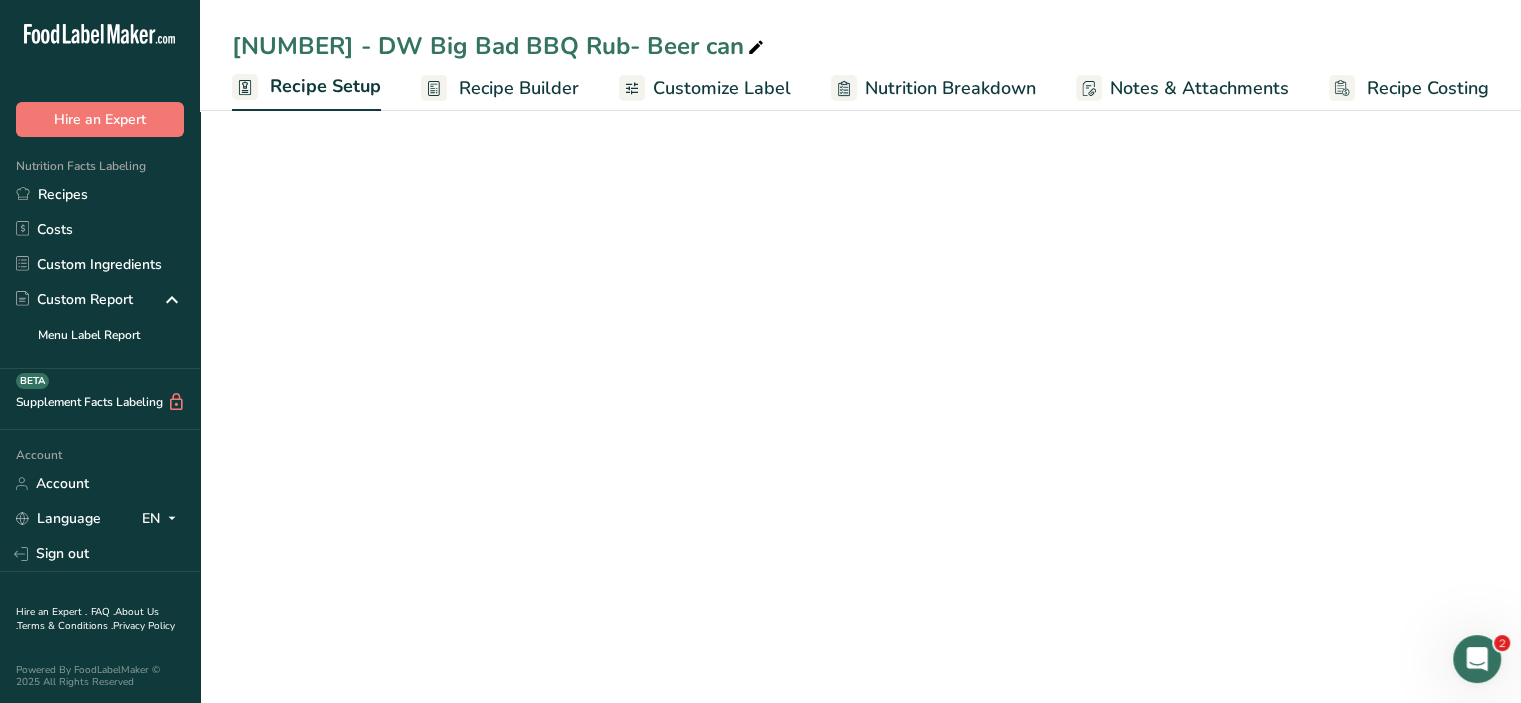 scroll, scrollTop: 0, scrollLeft: 0, axis: both 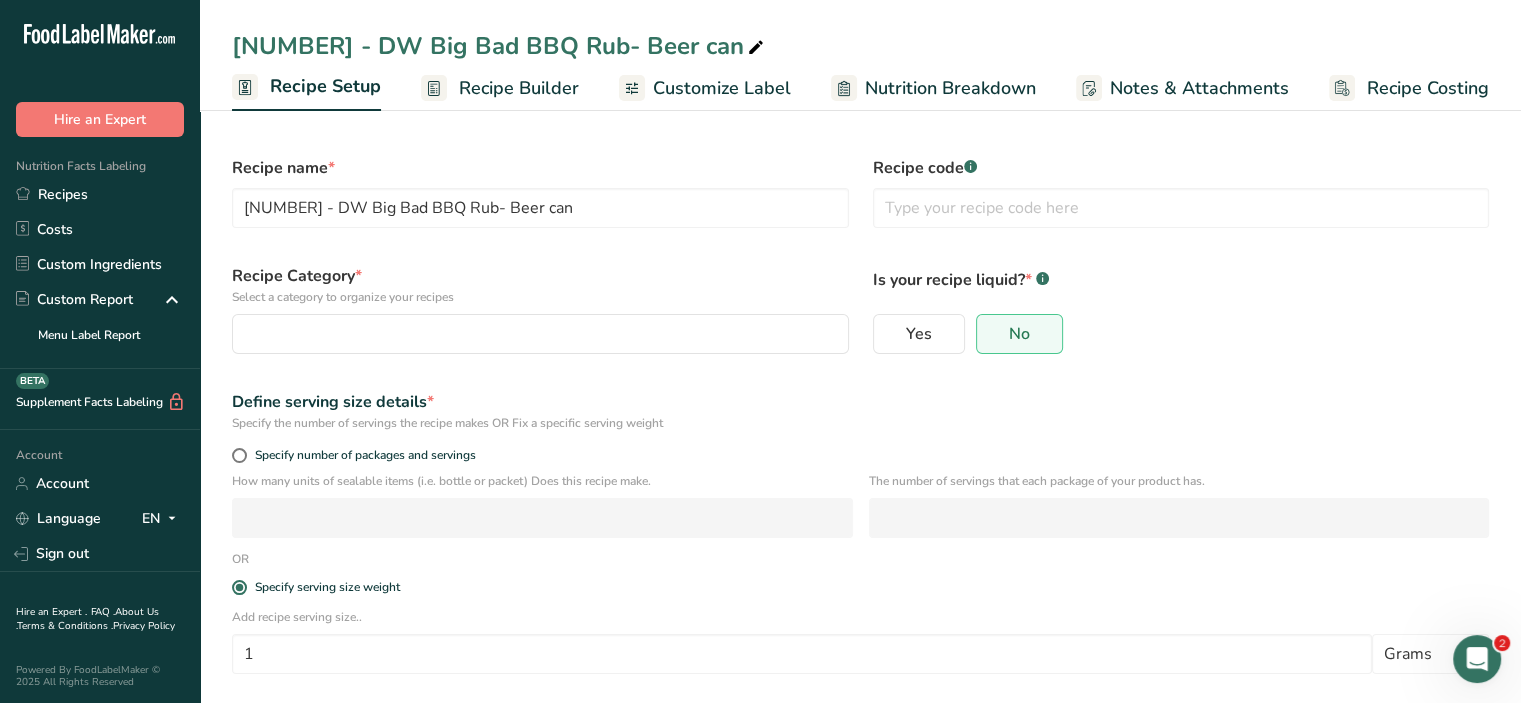 click on "Recipe Builder" at bounding box center [519, 88] 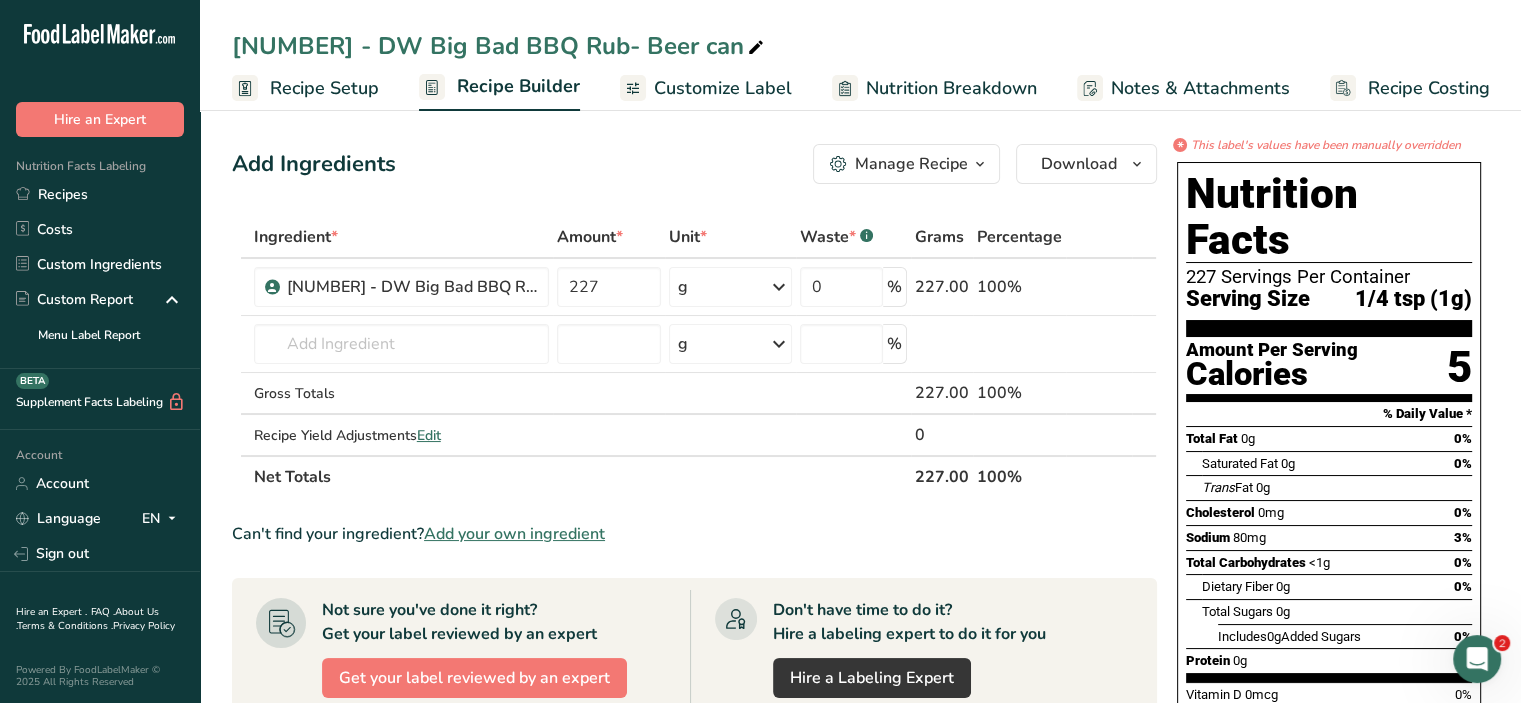 click on "Customize Label" at bounding box center [723, 88] 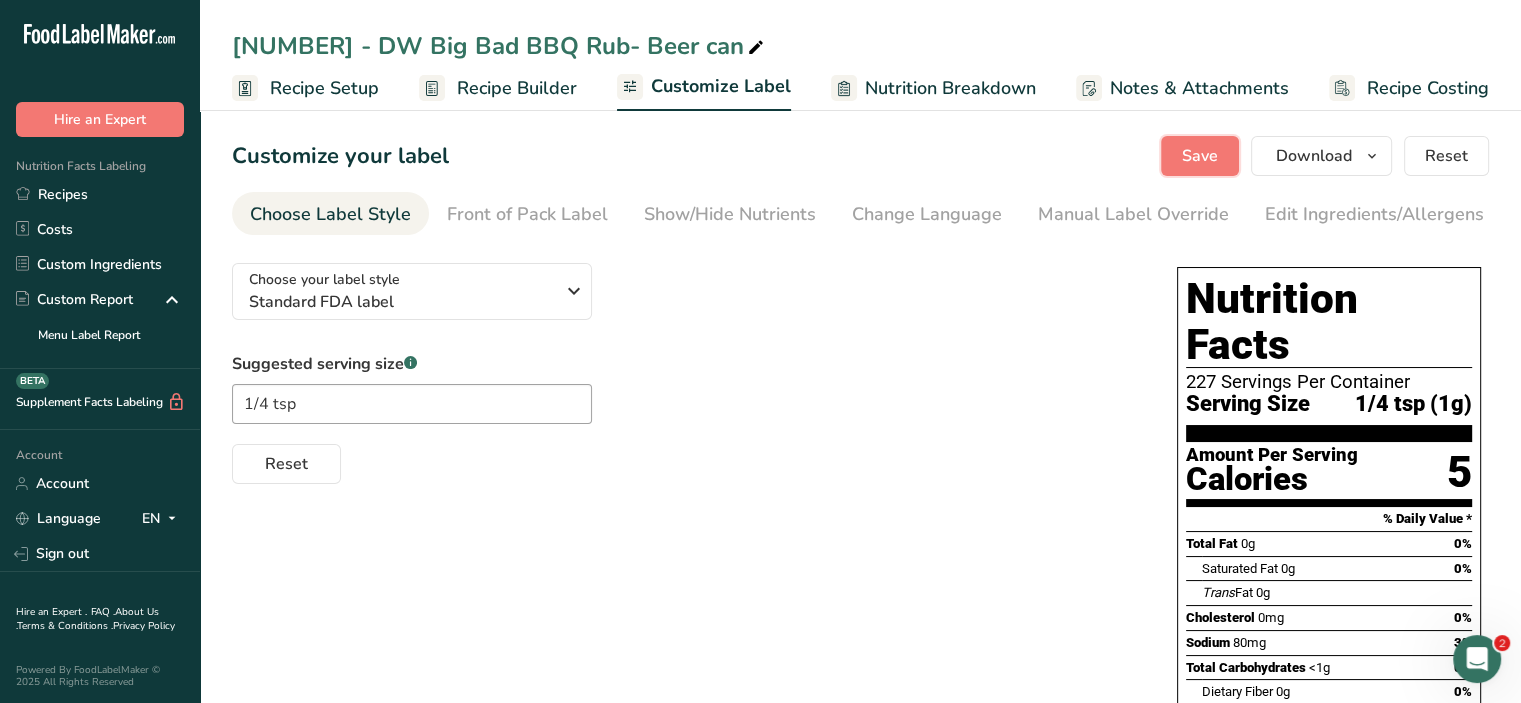click on "Save" at bounding box center [1200, 156] 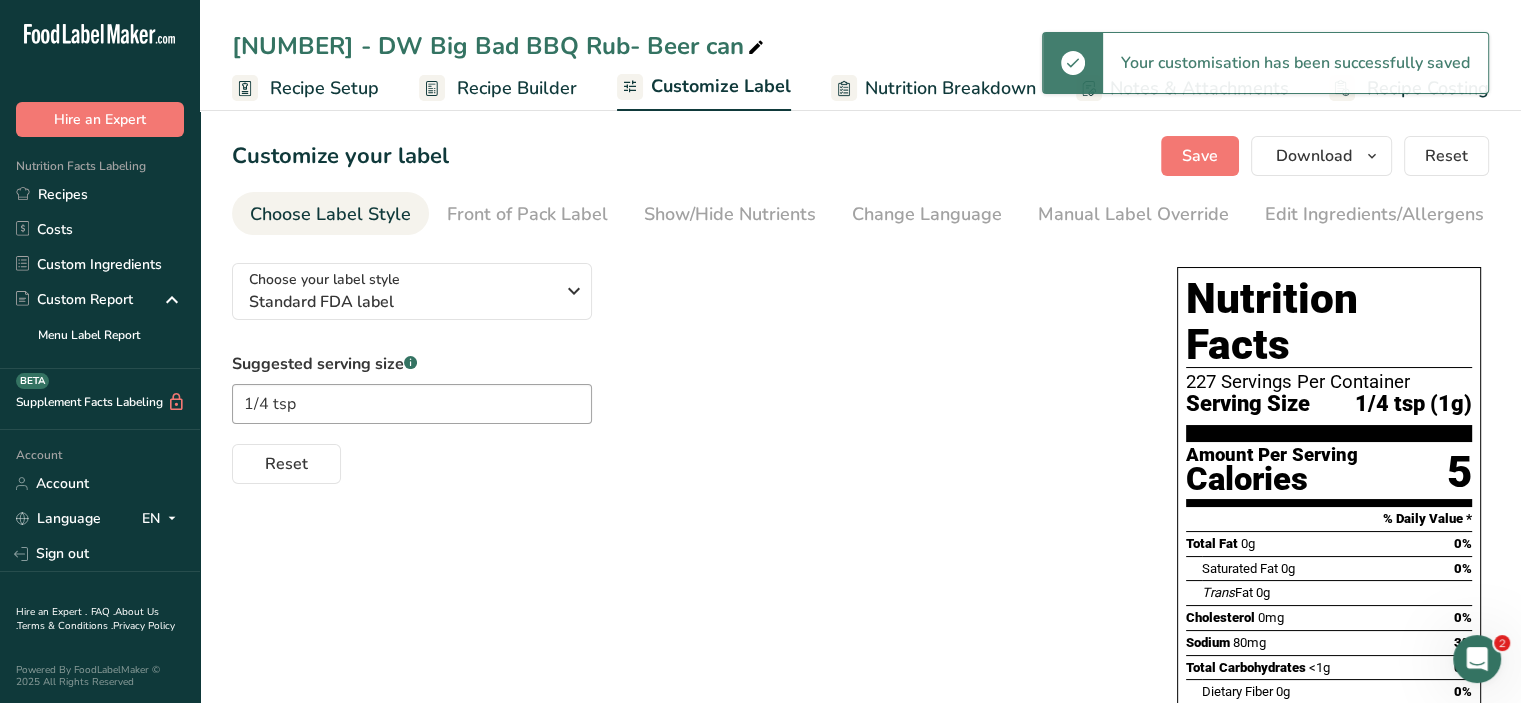 click on "Recipes" at bounding box center (100, 194) 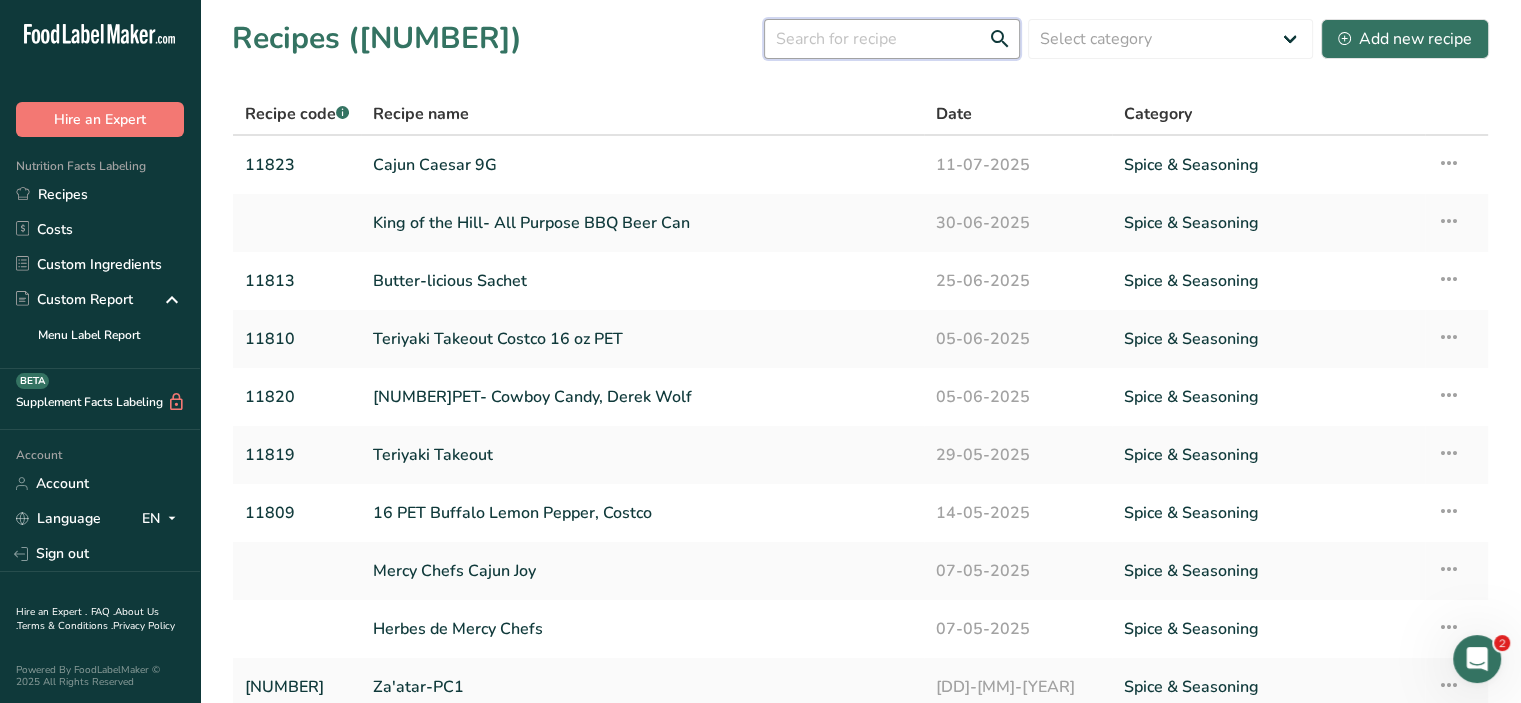 click at bounding box center (892, 39) 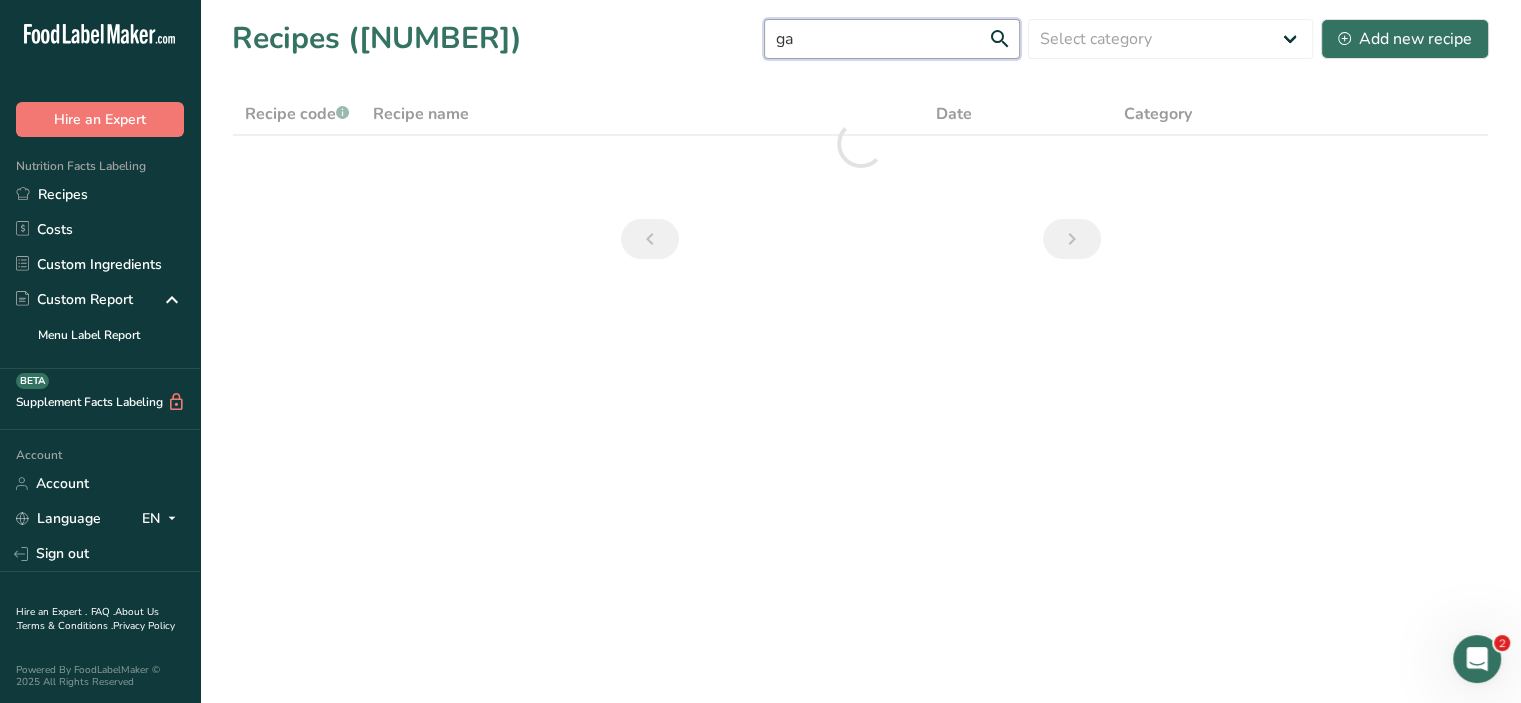 type on "g" 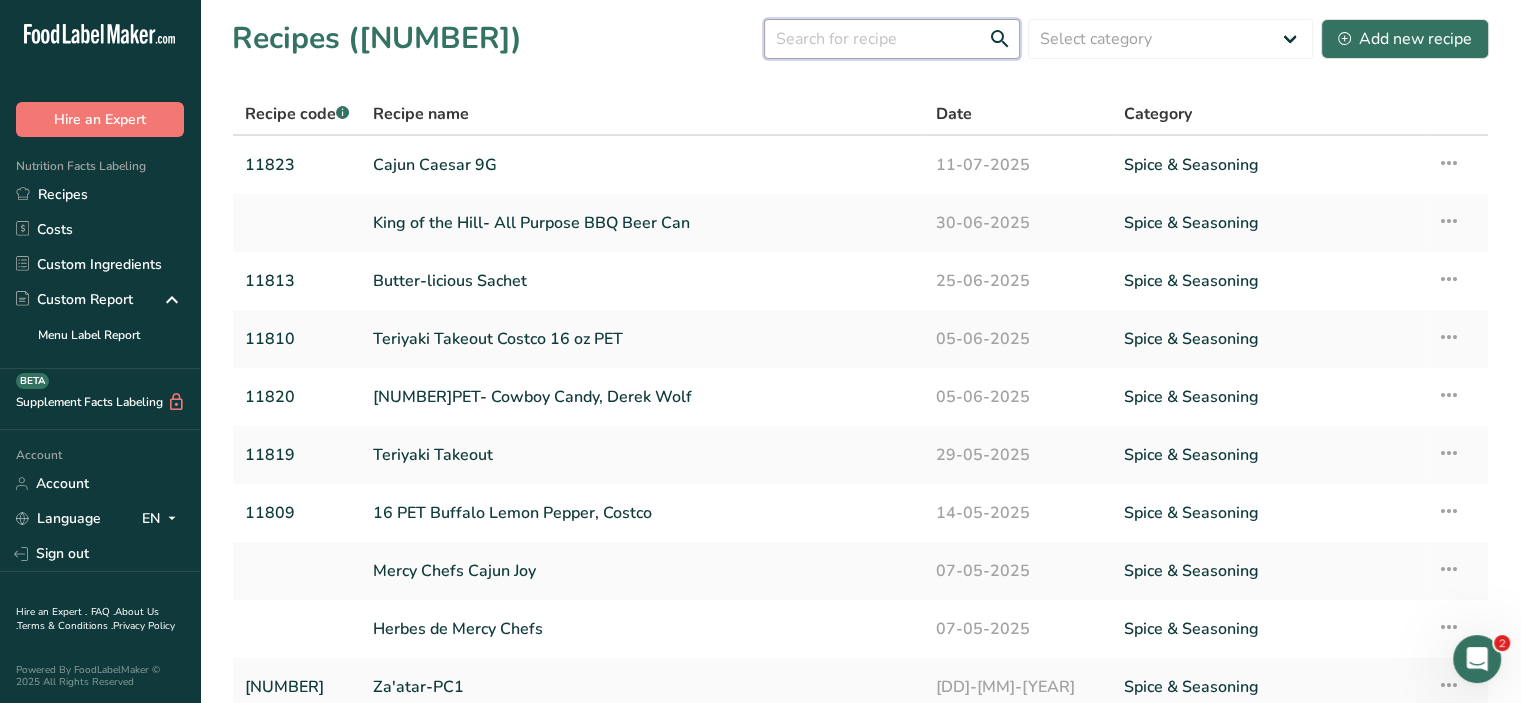 click at bounding box center (892, 39) 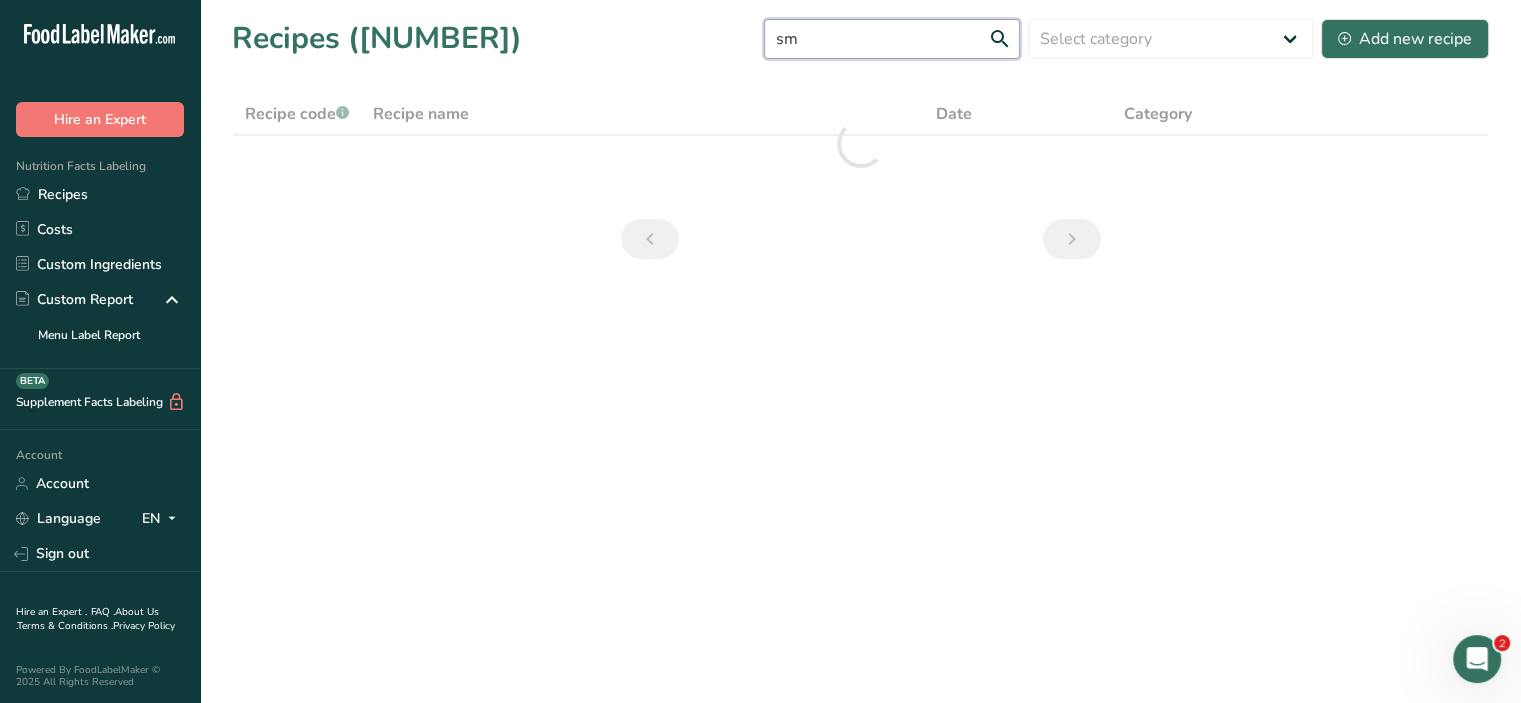 type on "s" 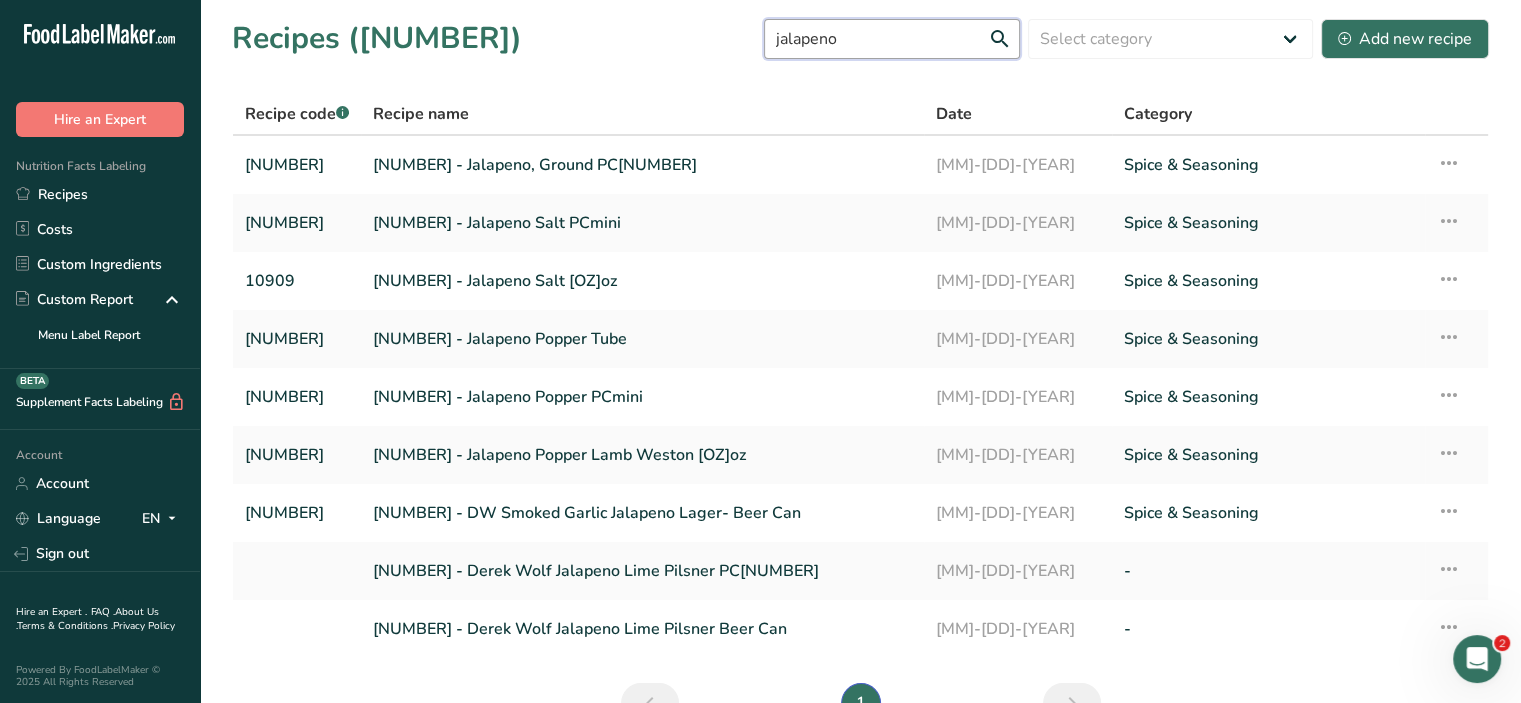 type on "jalapeno" 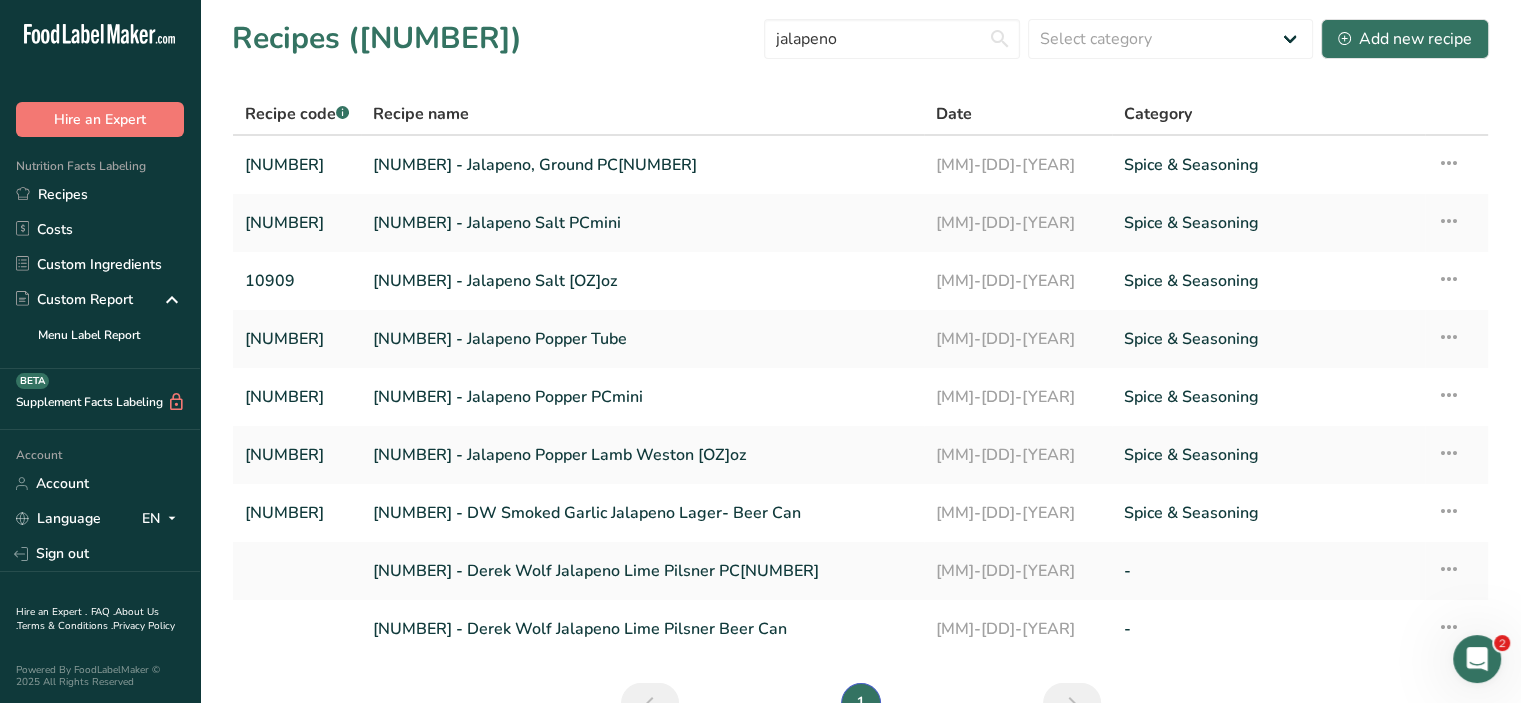 click on "[NUMBER] - DW Smoked Garlic Jalapeno Lager- Beer Can" at bounding box center (642, 513) 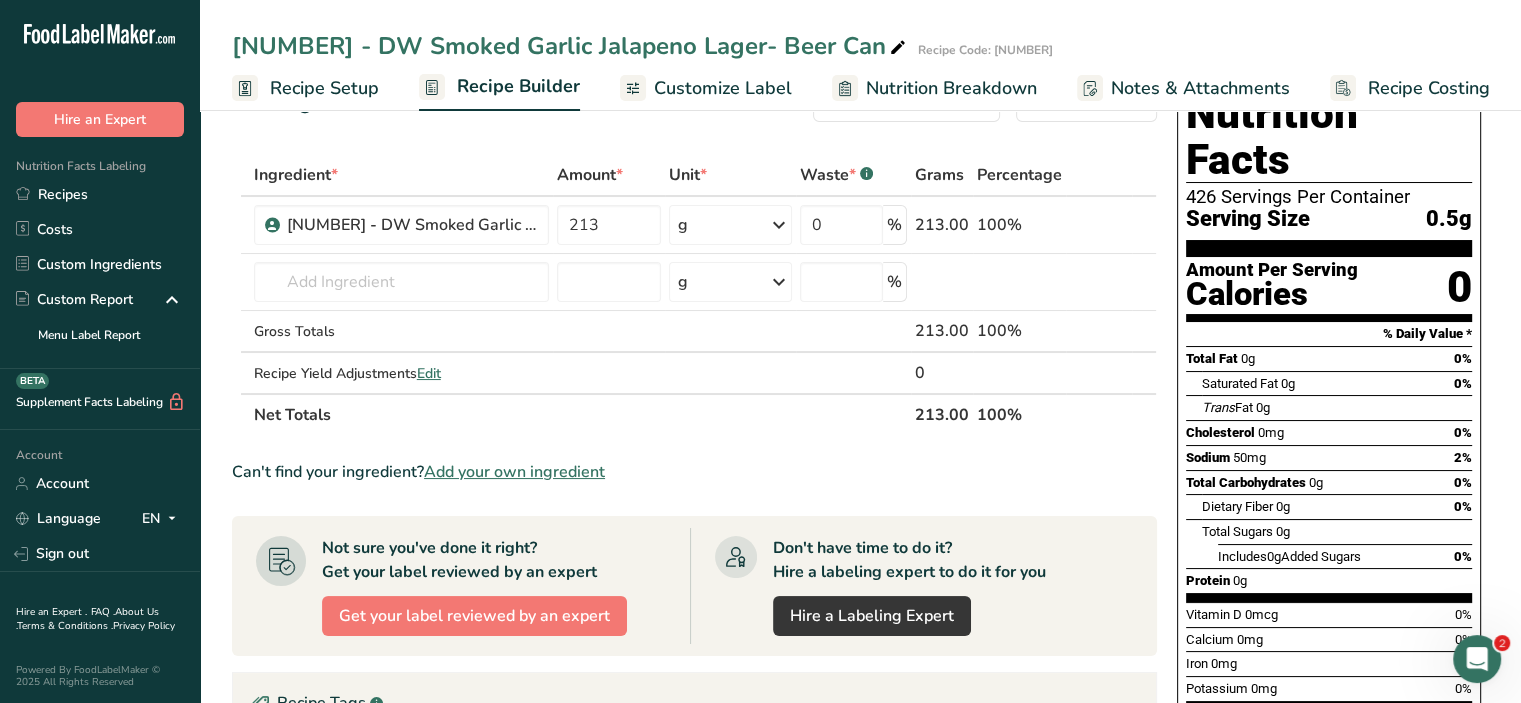 scroll, scrollTop: 0, scrollLeft: 0, axis: both 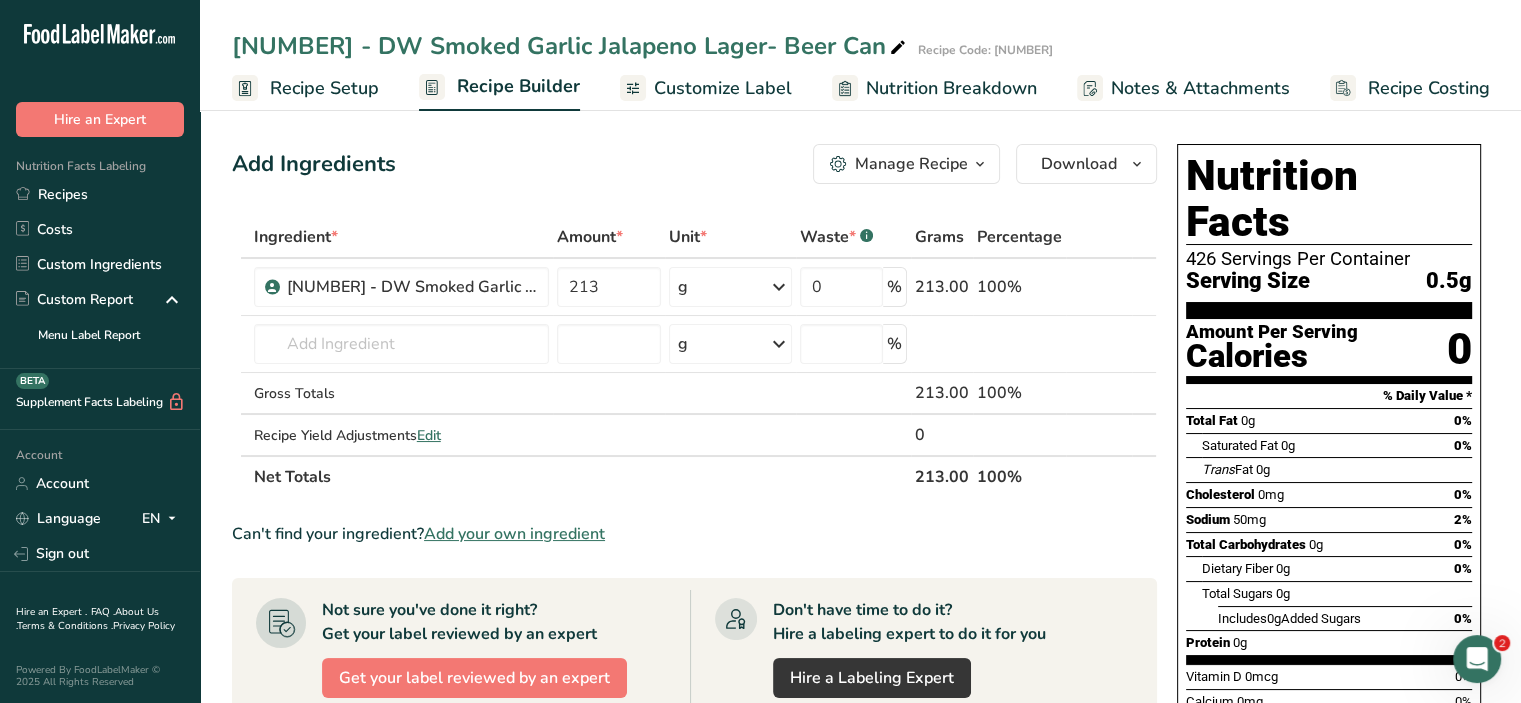 click at bounding box center [898, 48] 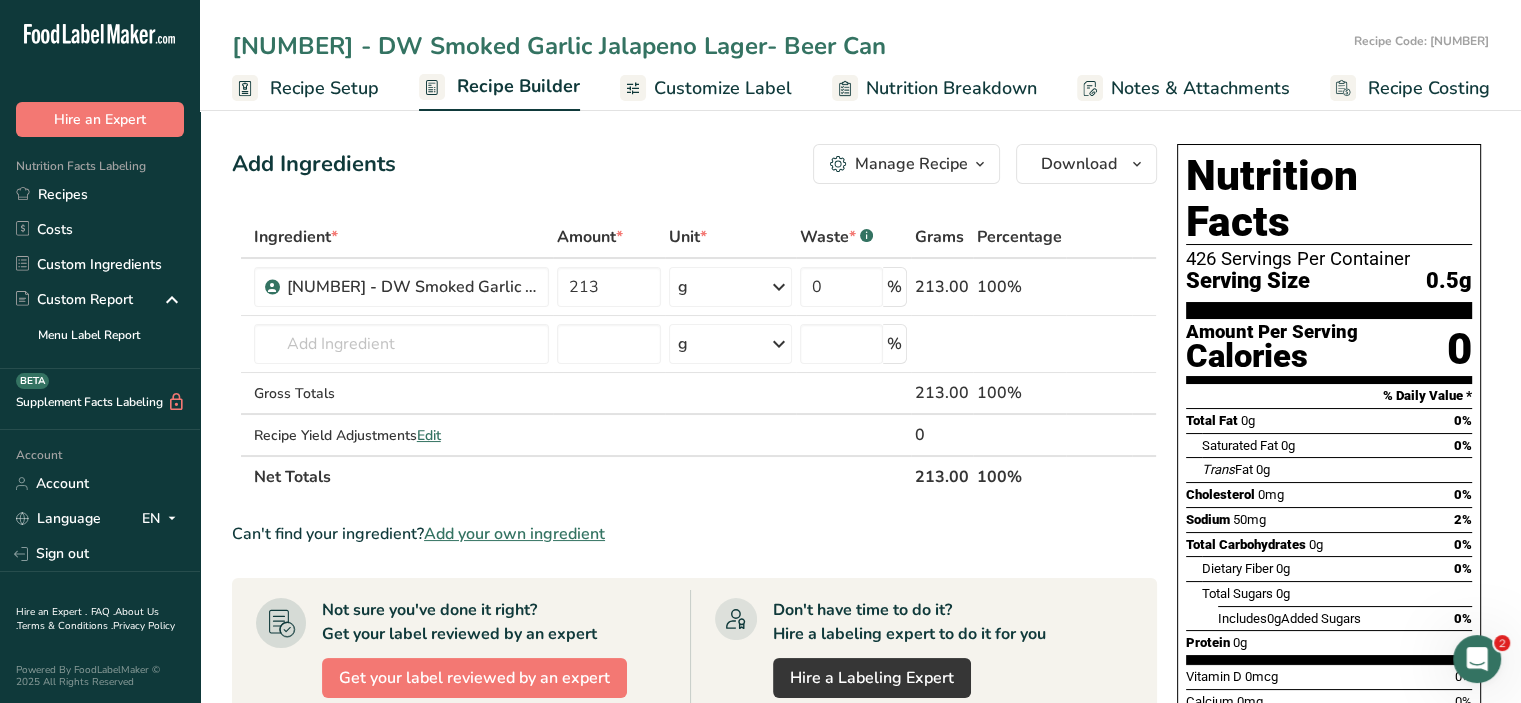 drag, startPoint x: 300, startPoint y: 46, endPoint x: 225, endPoint y: 53, distance: 75.32596 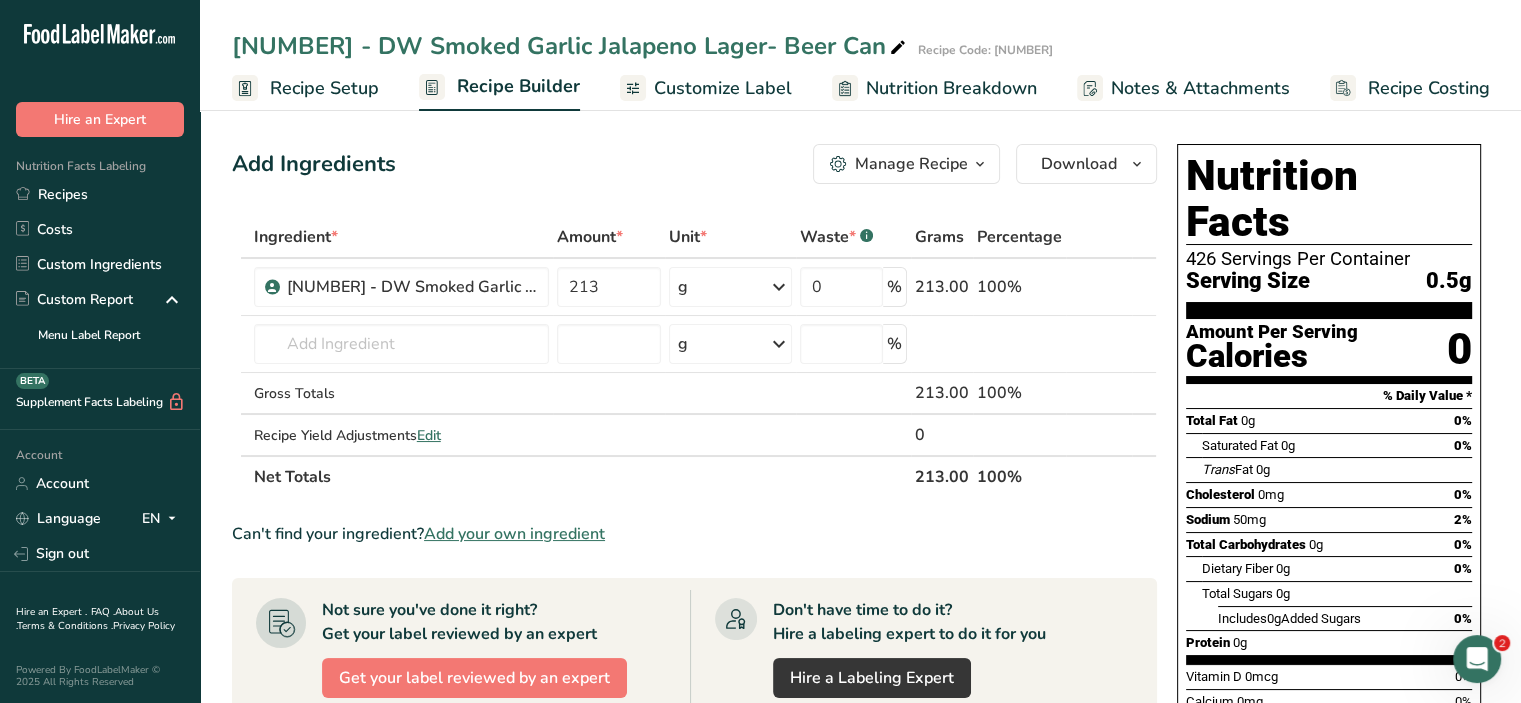 click at bounding box center [898, 48] 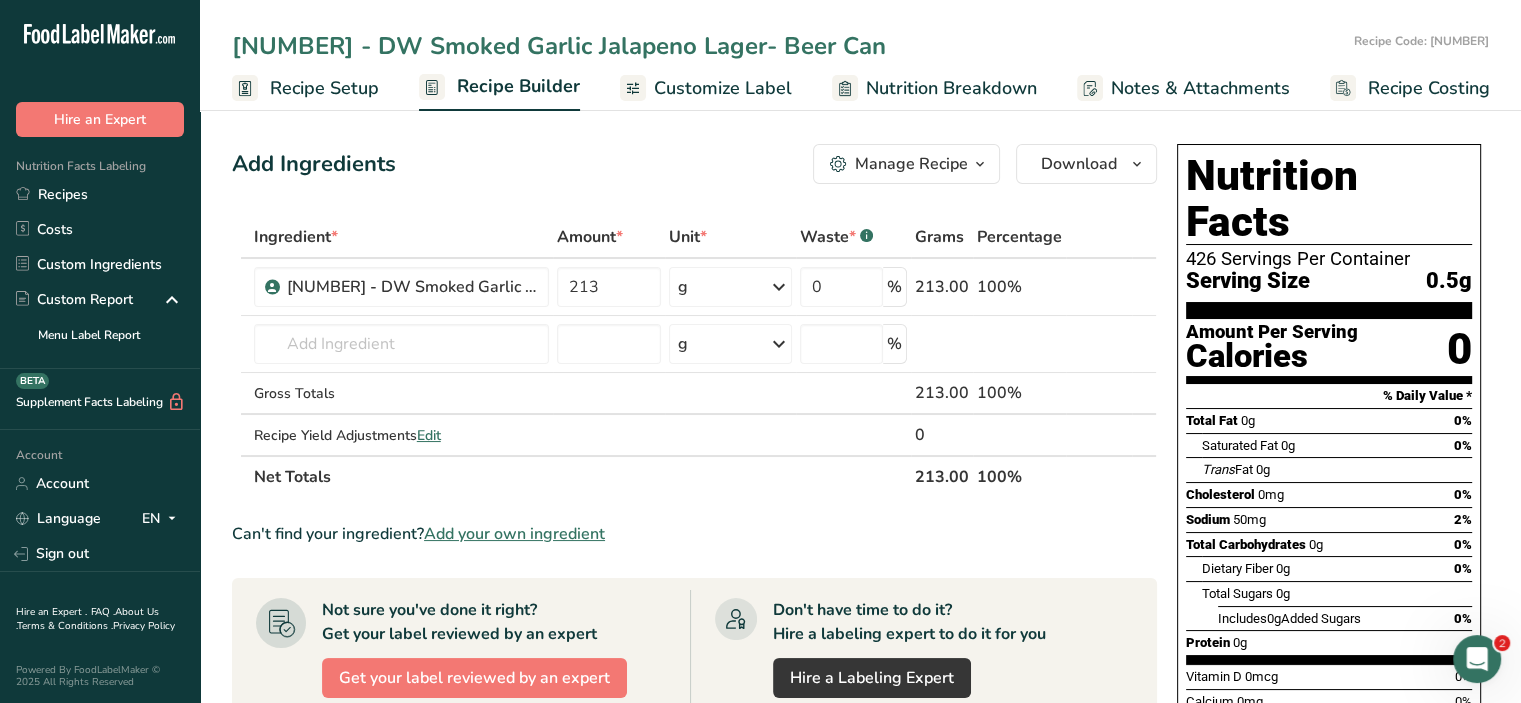 drag, startPoint x: 300, startPoint y: 45, endPoint x: 167, endPoint y: 50, distance: 133.09395 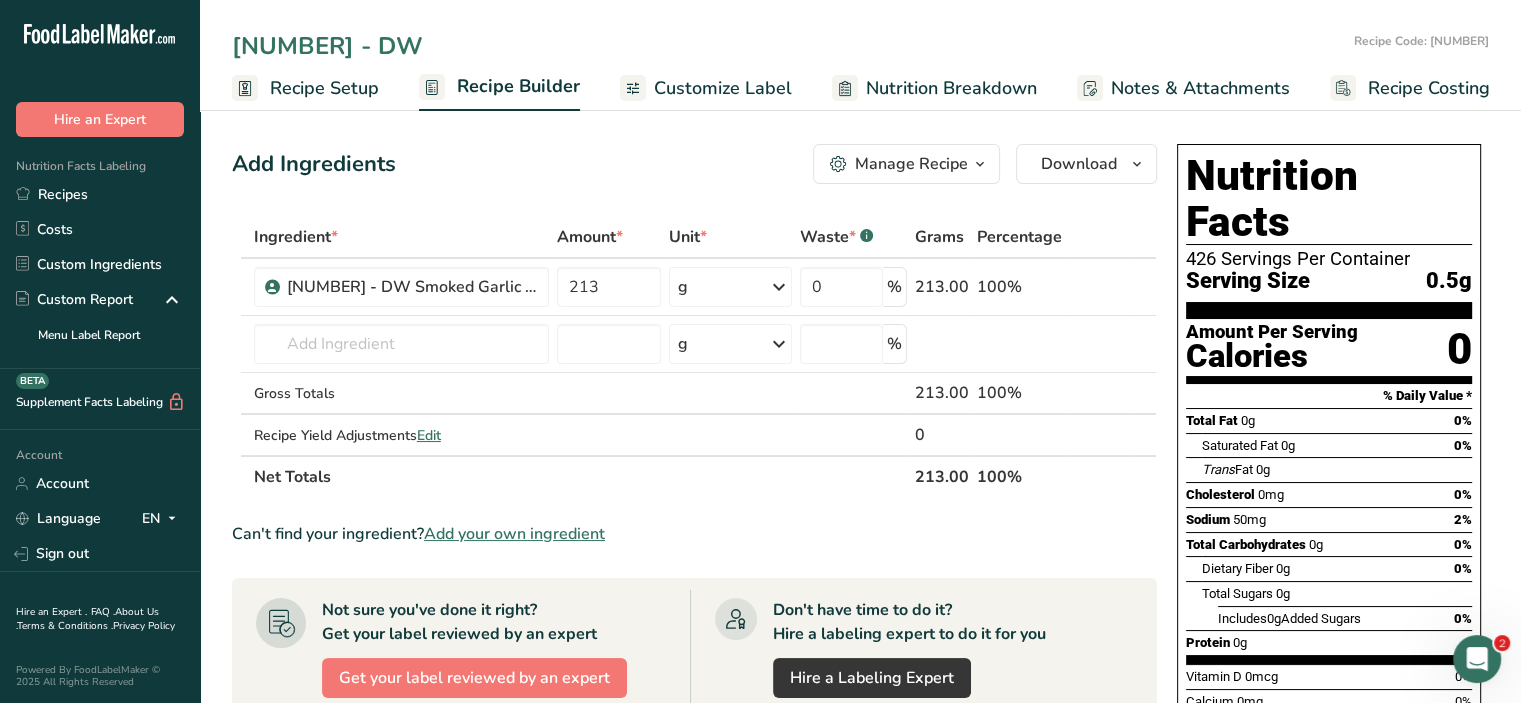type on "[NUMBER] - DW" 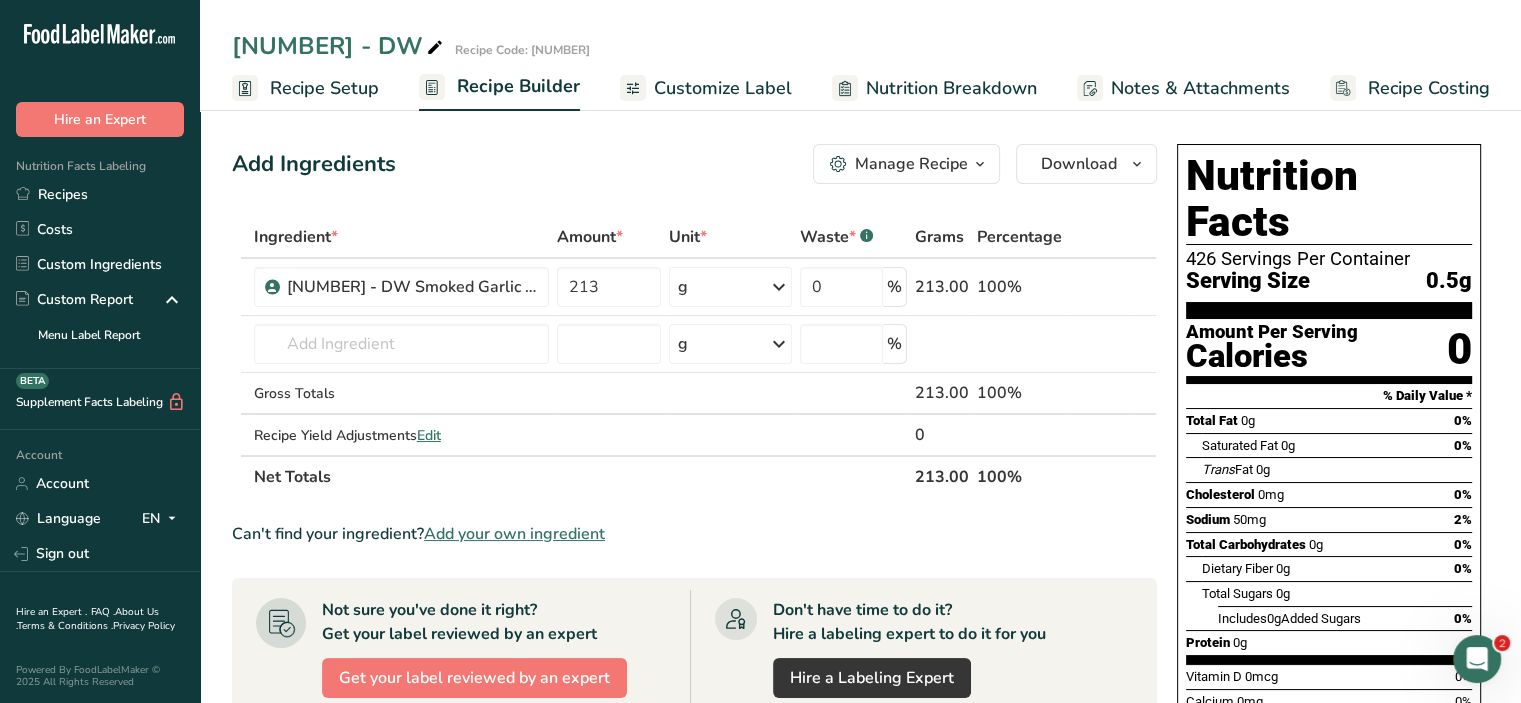 click at bounding box center (435, 48) 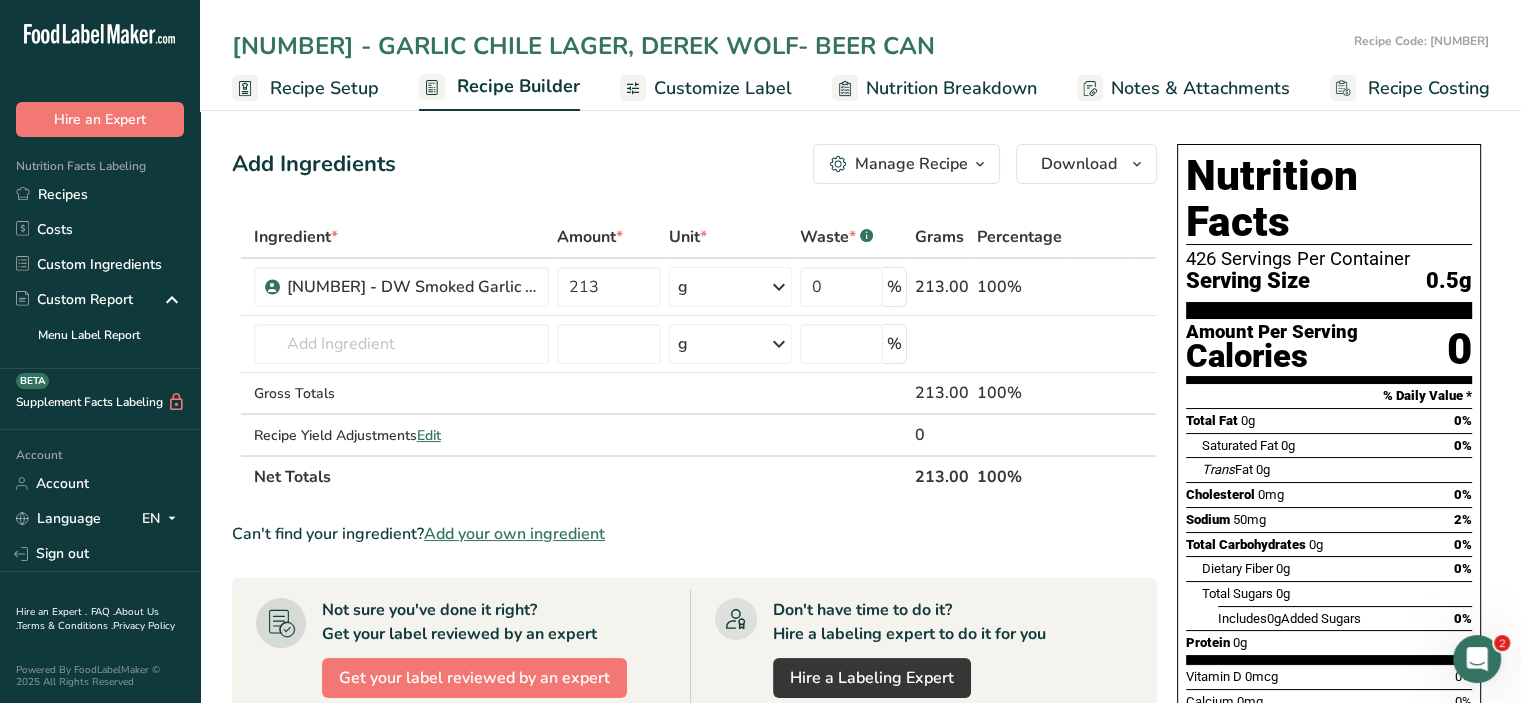 click on "[NUMBER] - GARLIC CHILE LAGER, DEREK WOLF- BEER CAN" at bounding box center [789, 46] 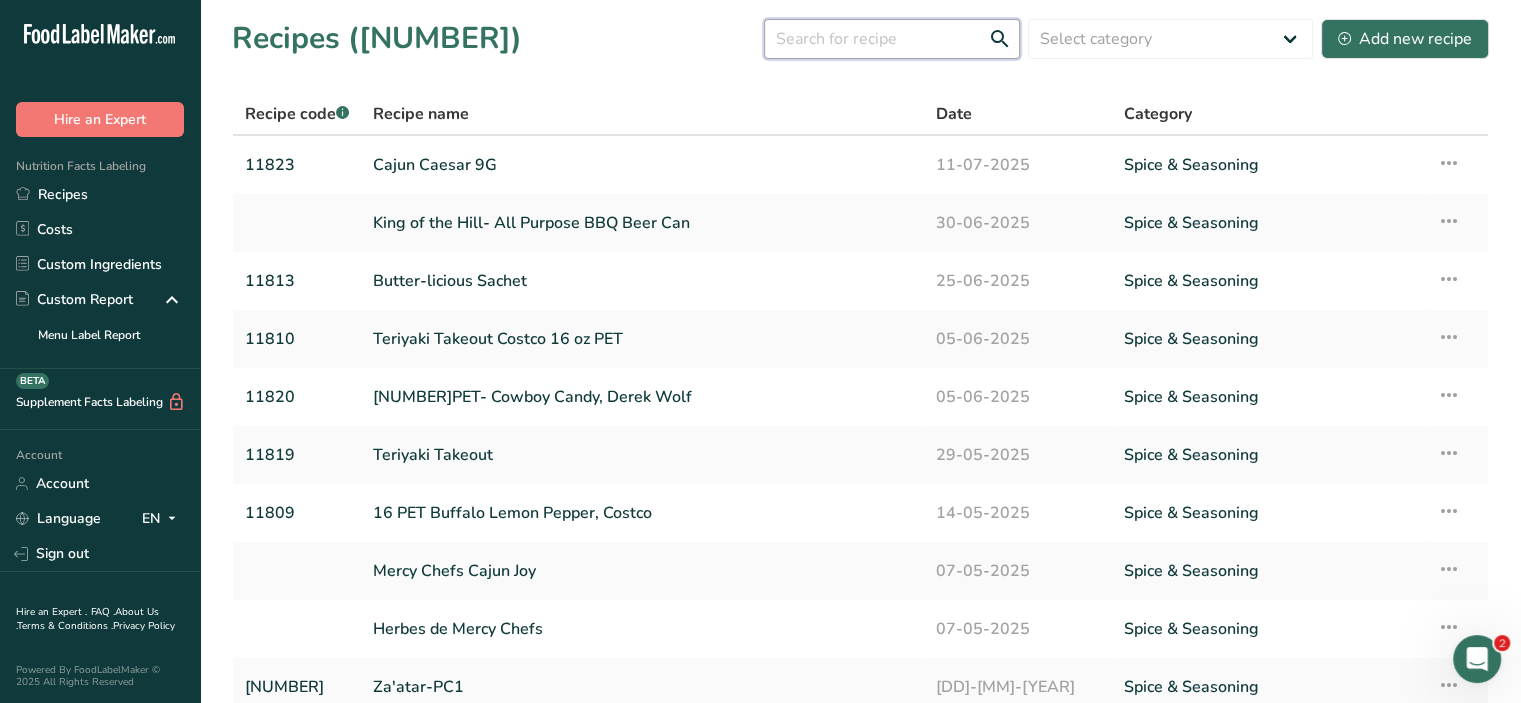 click at bounding box center (892, 39) 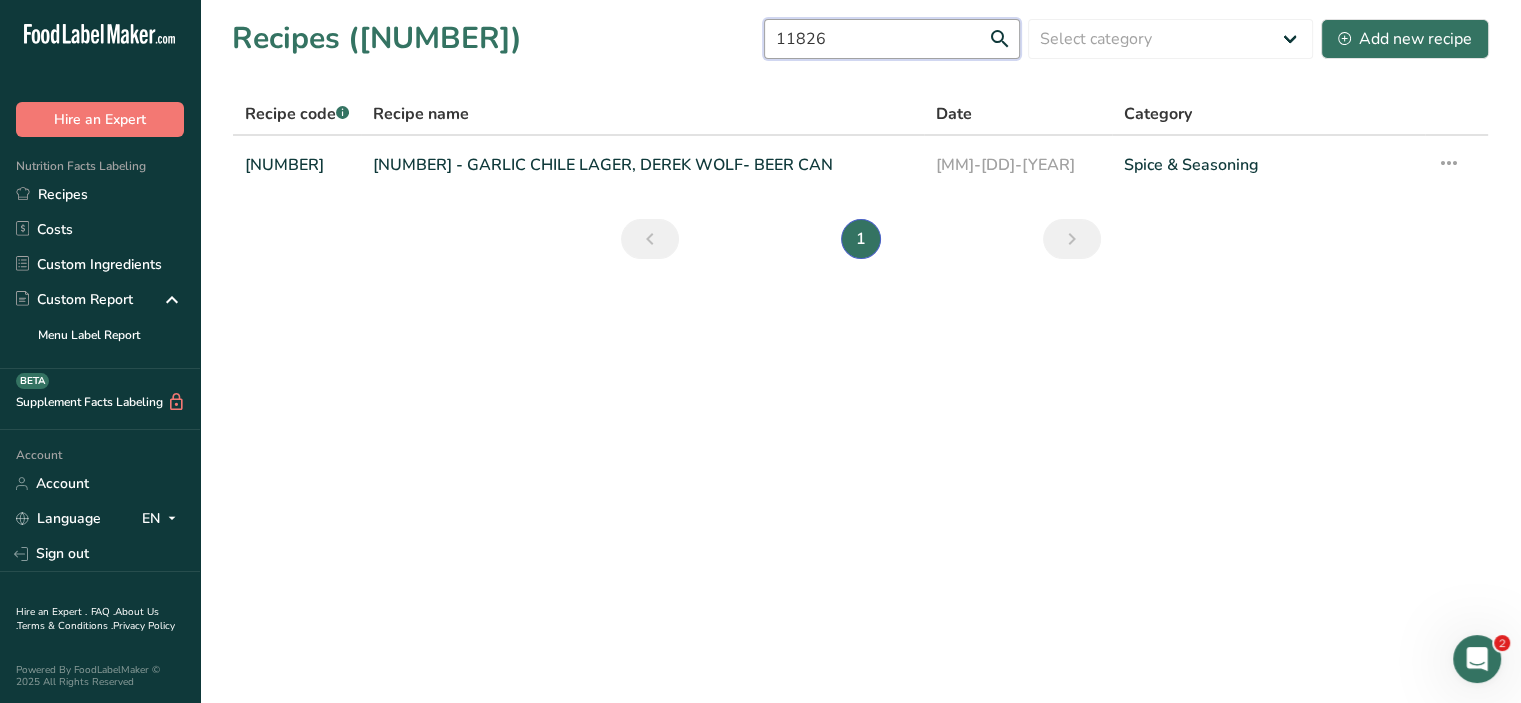 type on "11826" 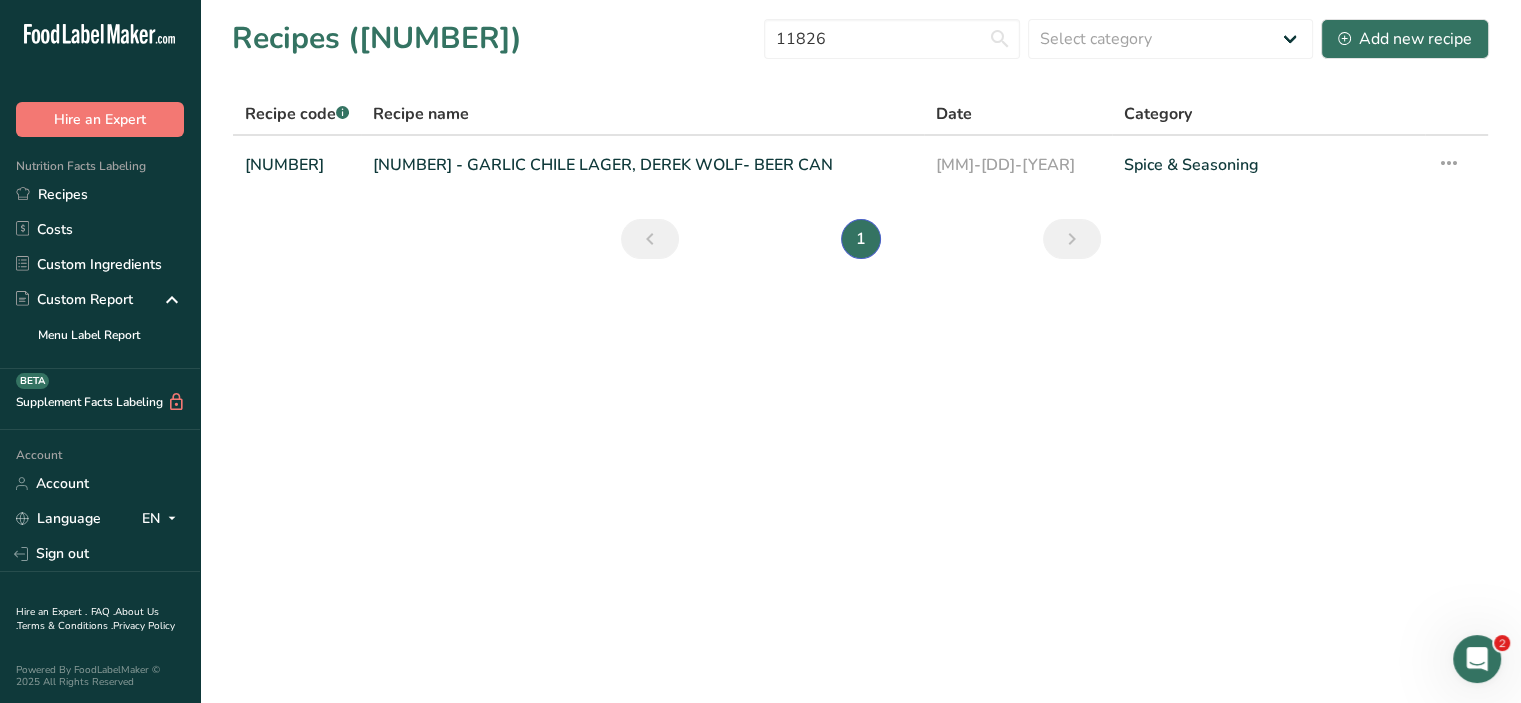 click on "[NUMBER]" at bounding box center (297, 165) 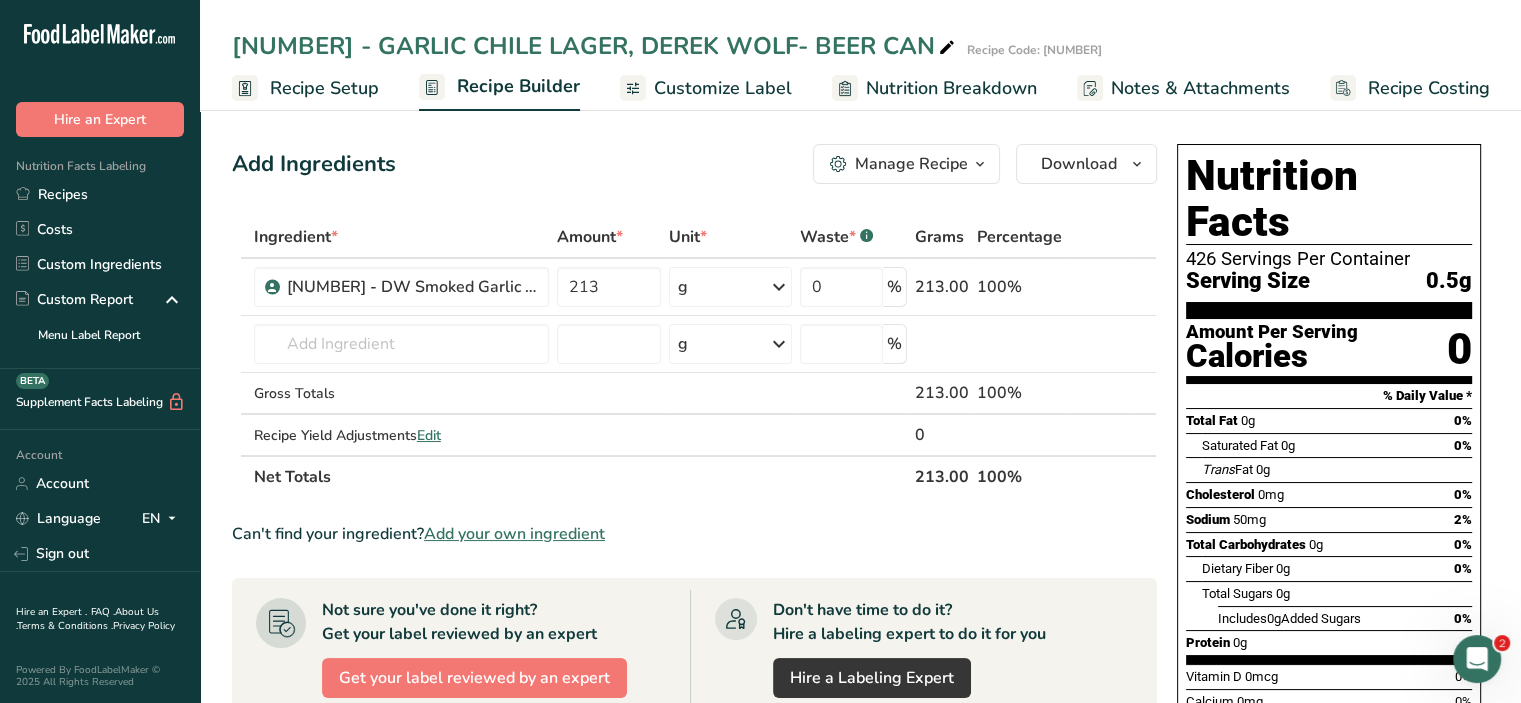 click on "Recipe Setup" at bounding box center (324, 88) 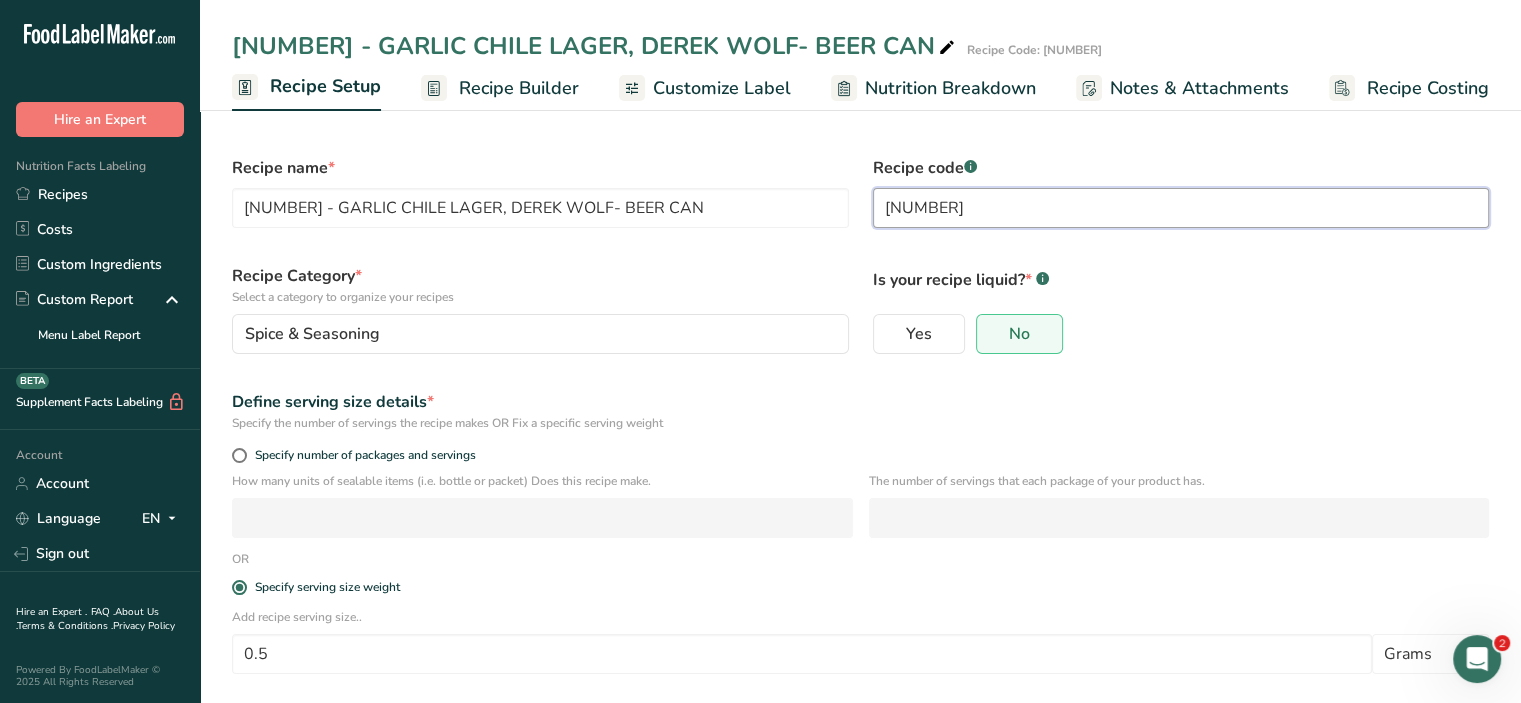 drag, startPoint x: 949, startPoint y: 203, endPoint x: 878, endPoint y: 199, distance: 71.11259 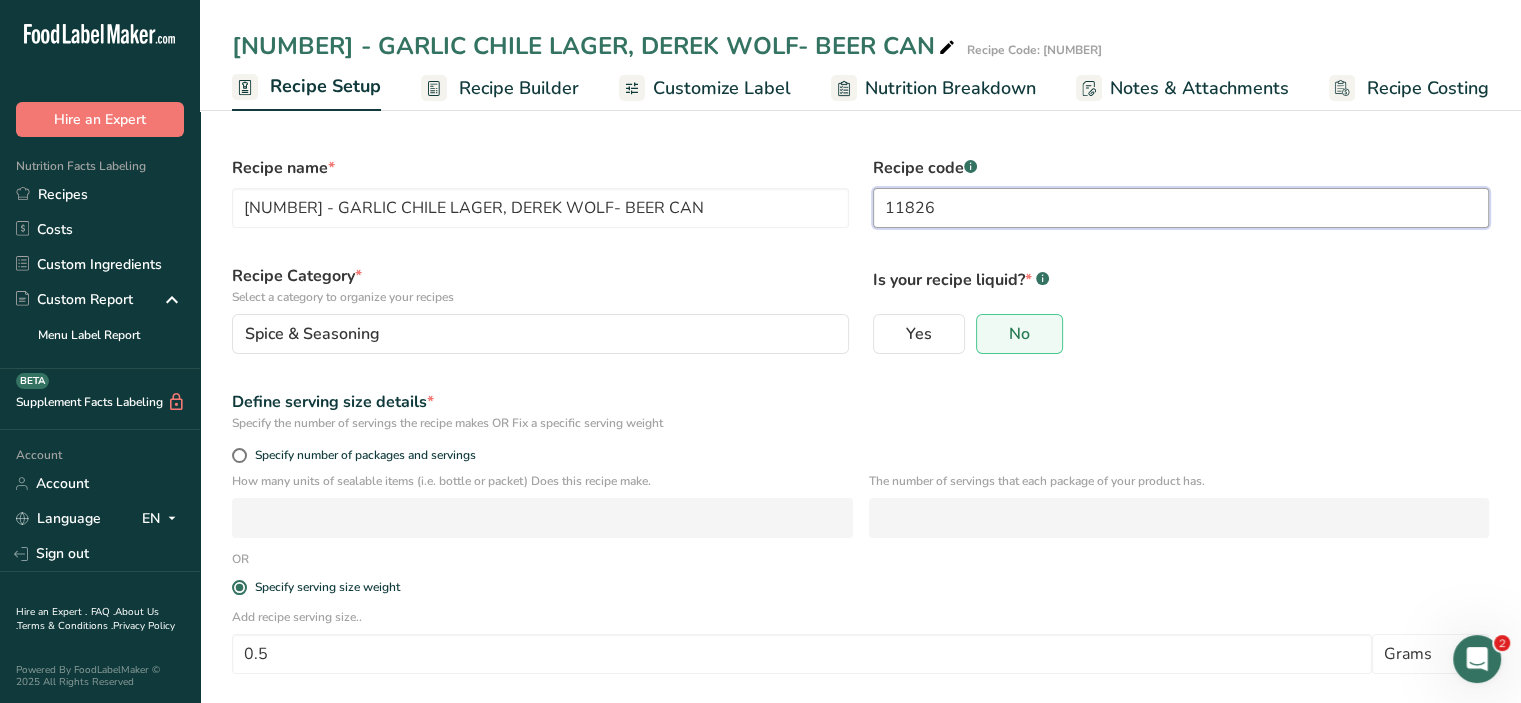 type on "11826" 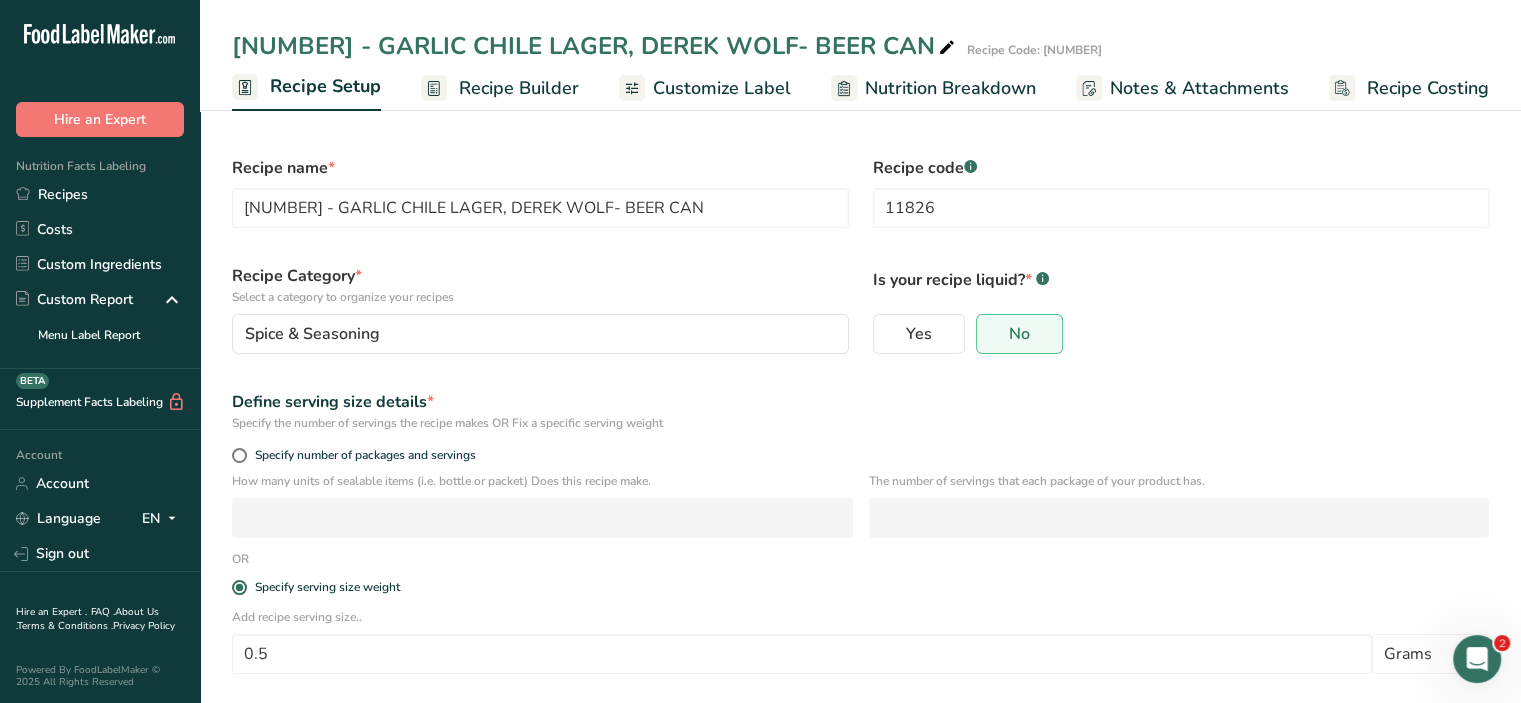 click on "Is your recipe liquid? *   .a-a{fill:#347362;}.b-a{fill:#fff;}" at bounding box center [1181, 278] 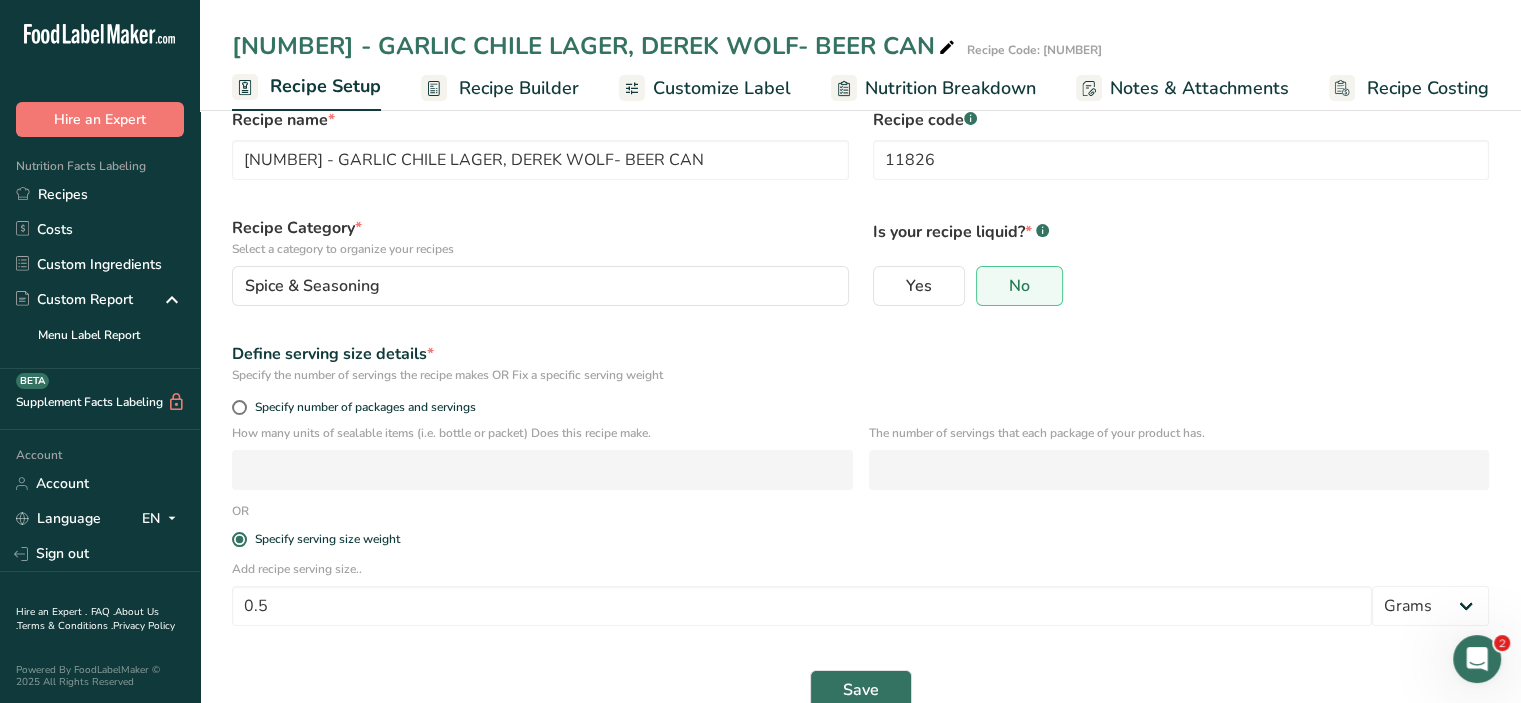 scroll, scrollTop: 87, scrollLeft: 0, axis: vertical 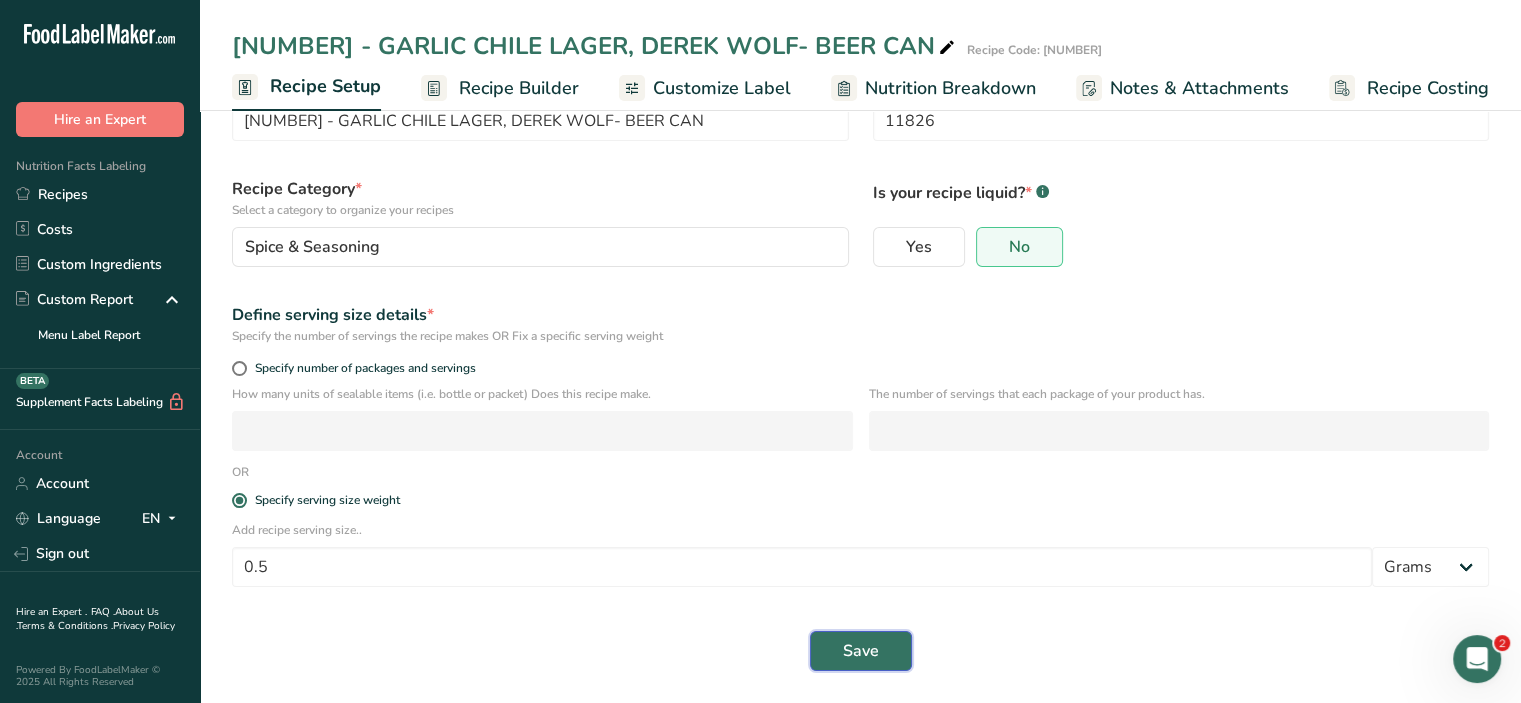 click on "Save" at bounding box center (861, 651) 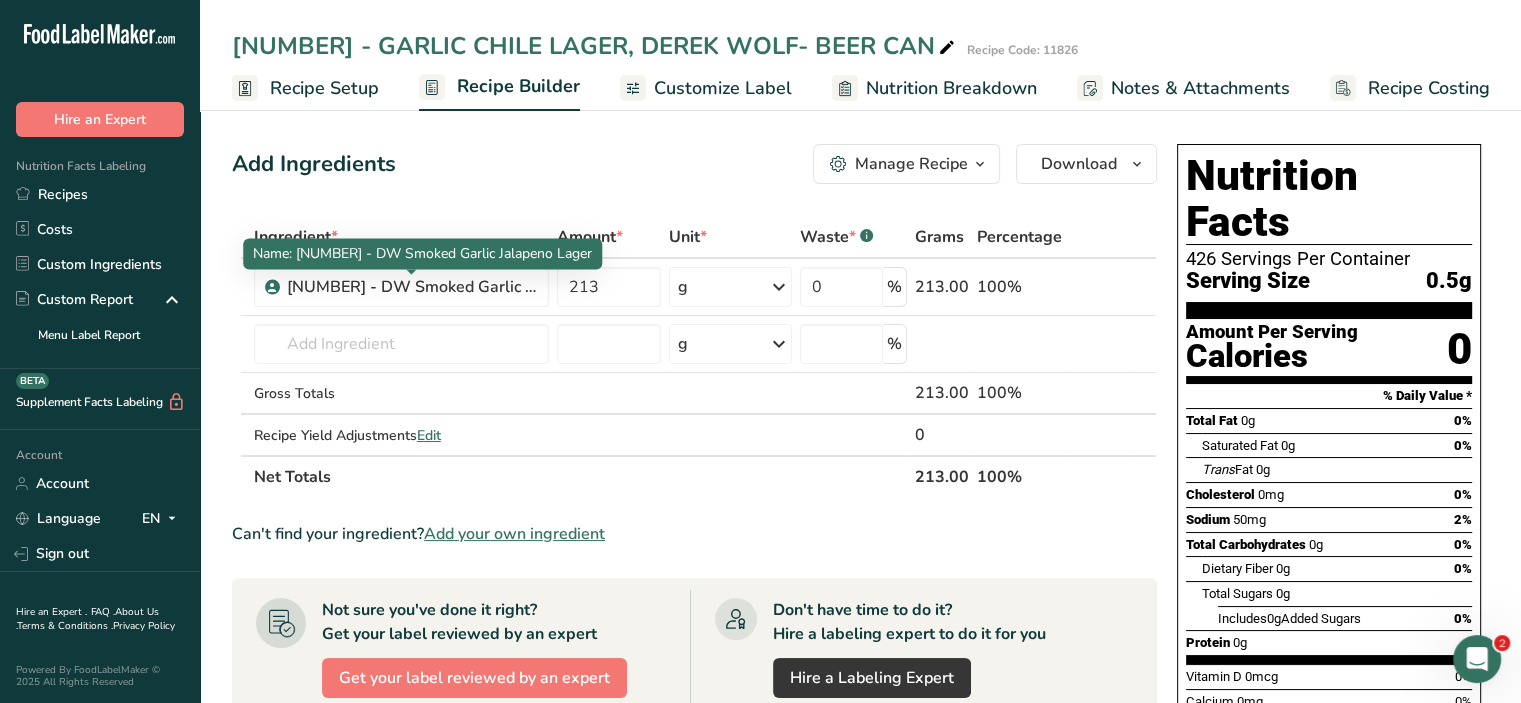 scroll, scrollTop: 0, scrollLeft: 0, axis: both 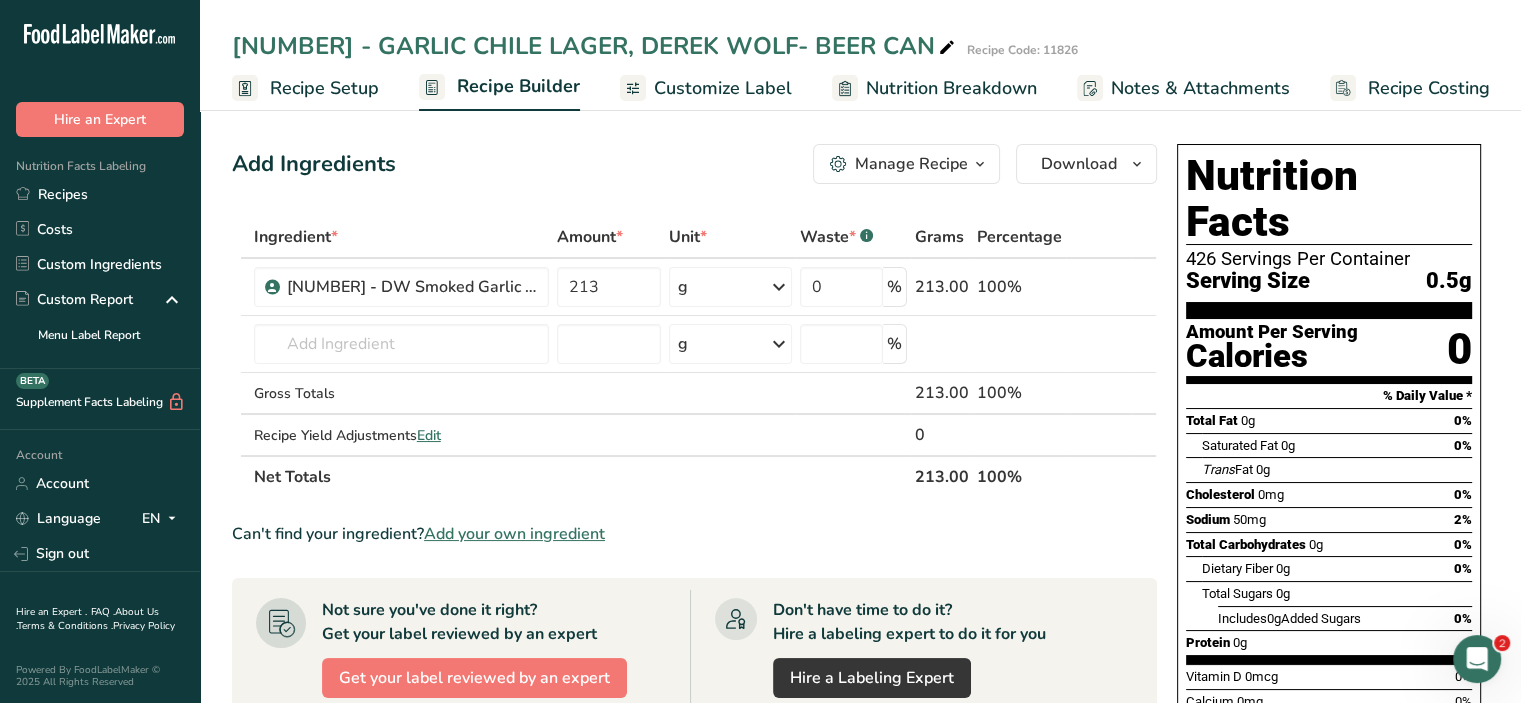 click on "Customize Label" at bounding box center [723, 88] 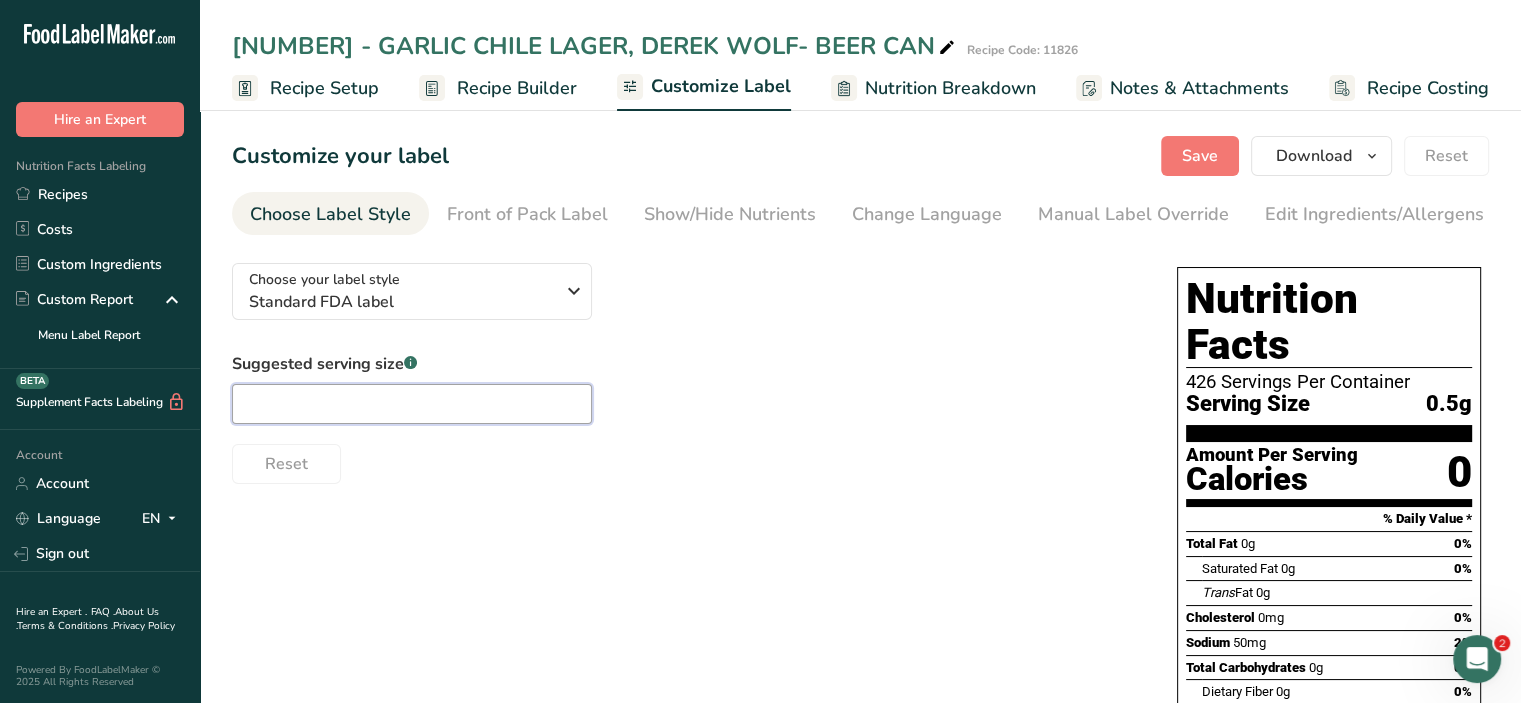 click at bounding box center [412, 404] 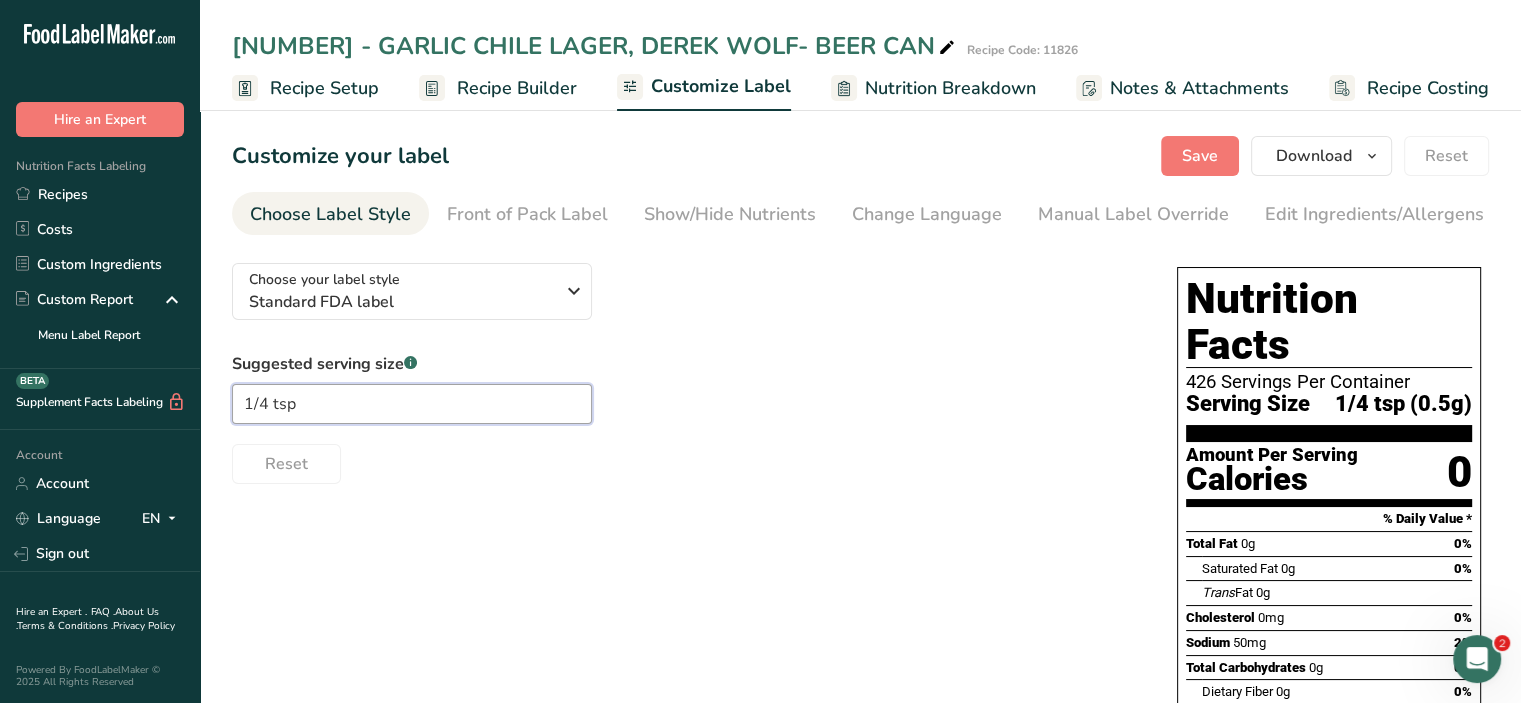 type on "1/4 tsp" 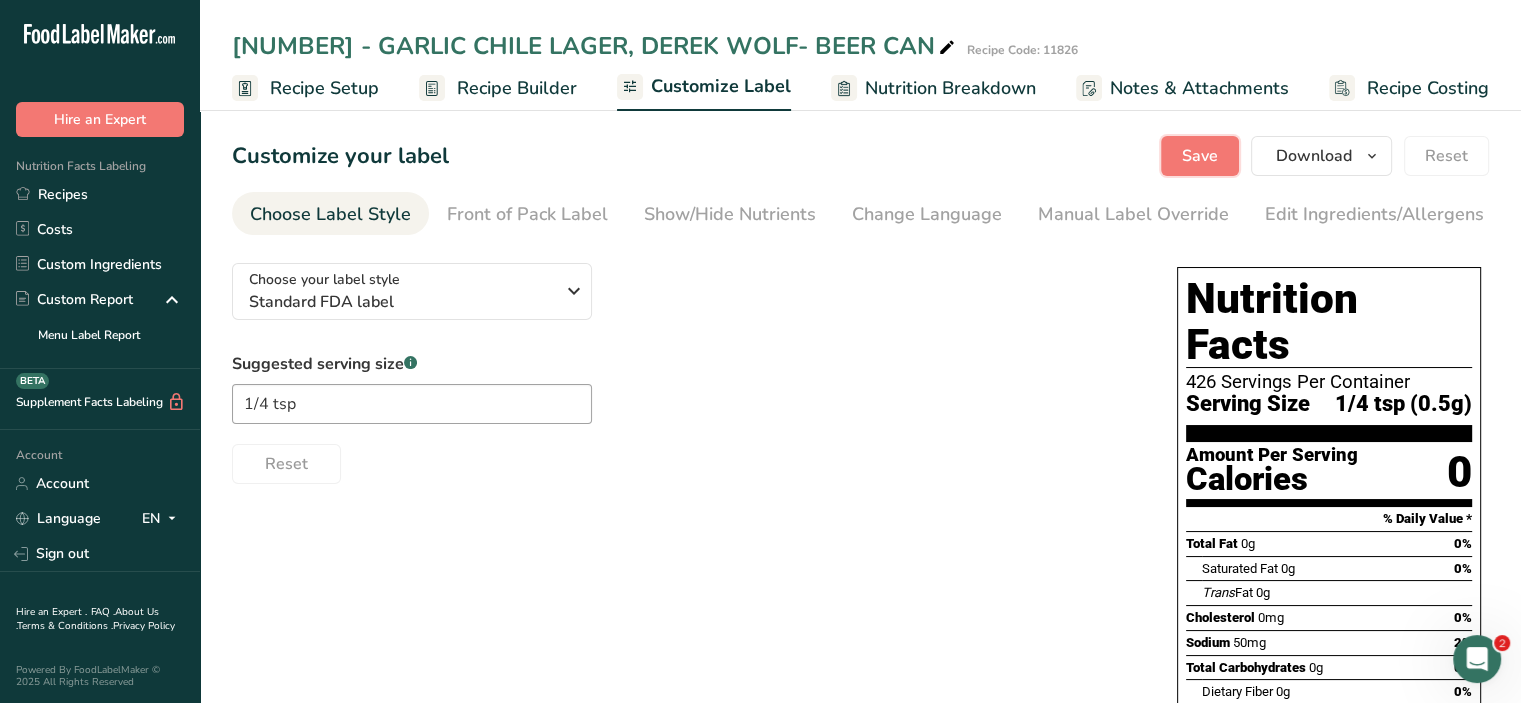 click on "Save" at bounding box center [1200, 156] 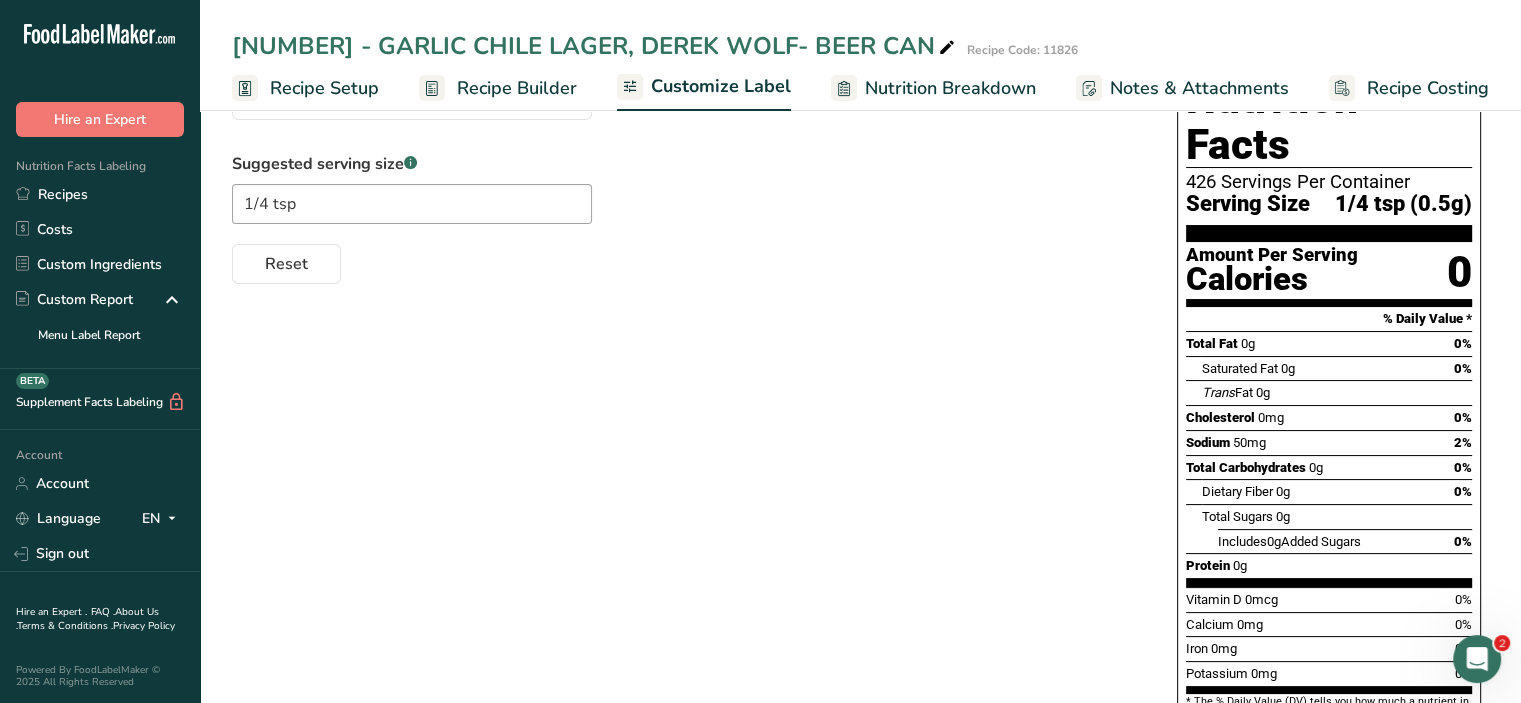 scroll, scrollTop: 0, scrollLeft: 0, axis: both 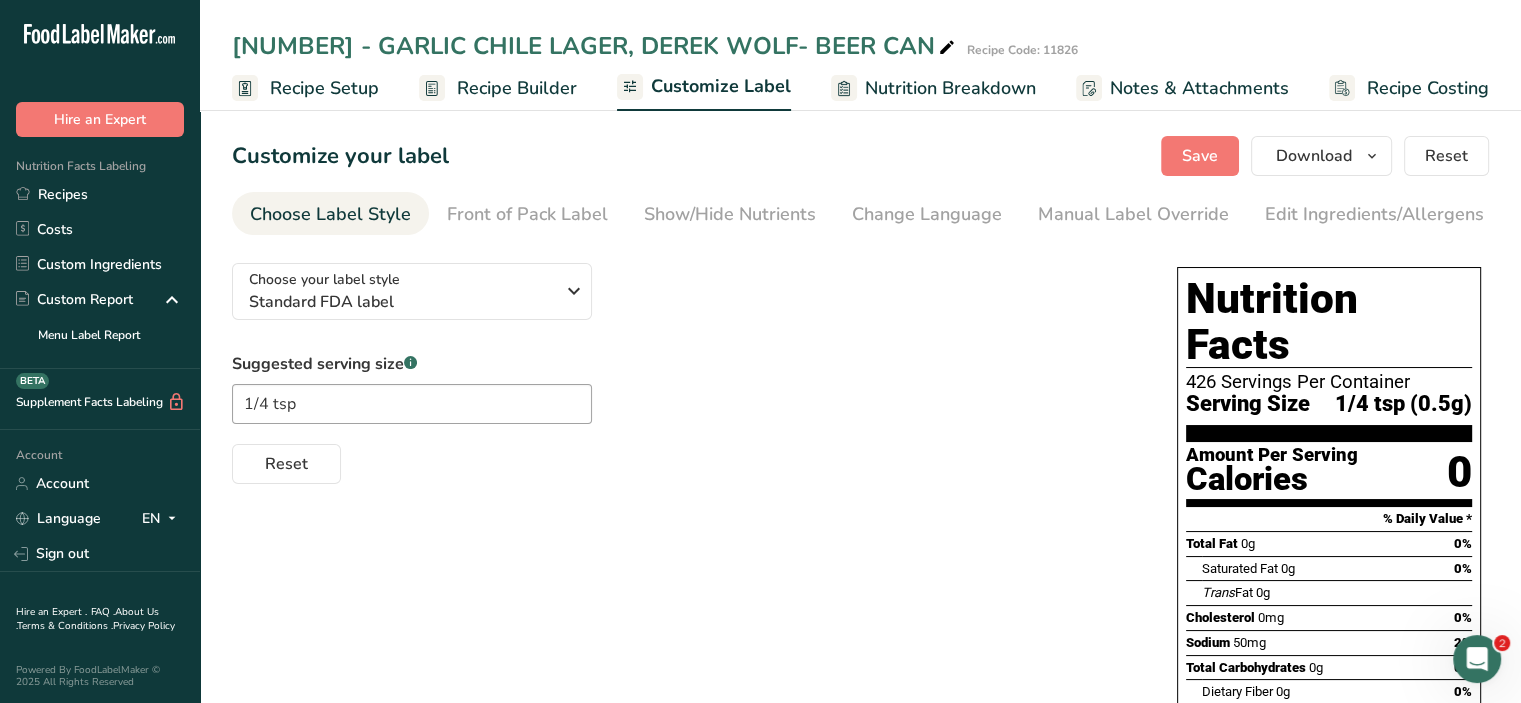 click on "Recipes" at bounding box center (100, 194) 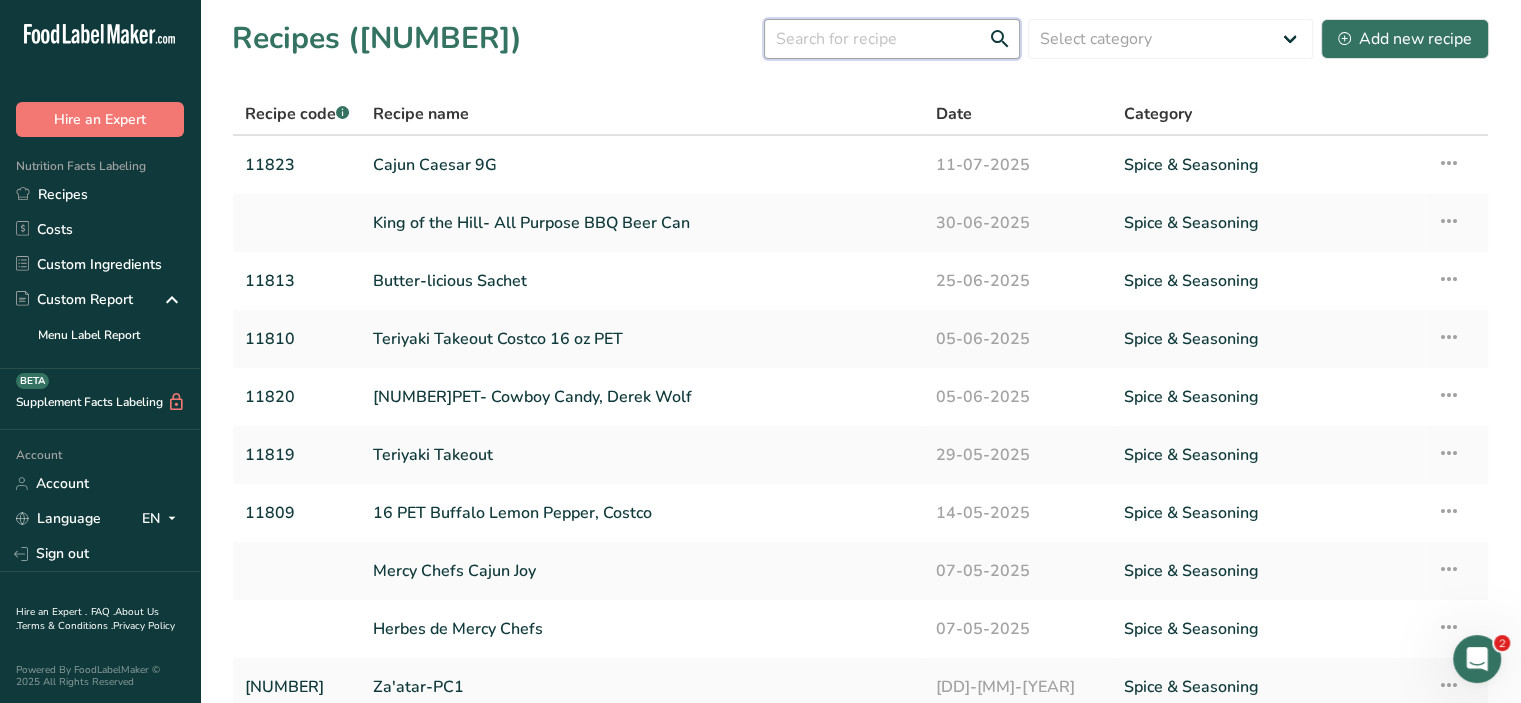 click at bounding box center [892, 39] 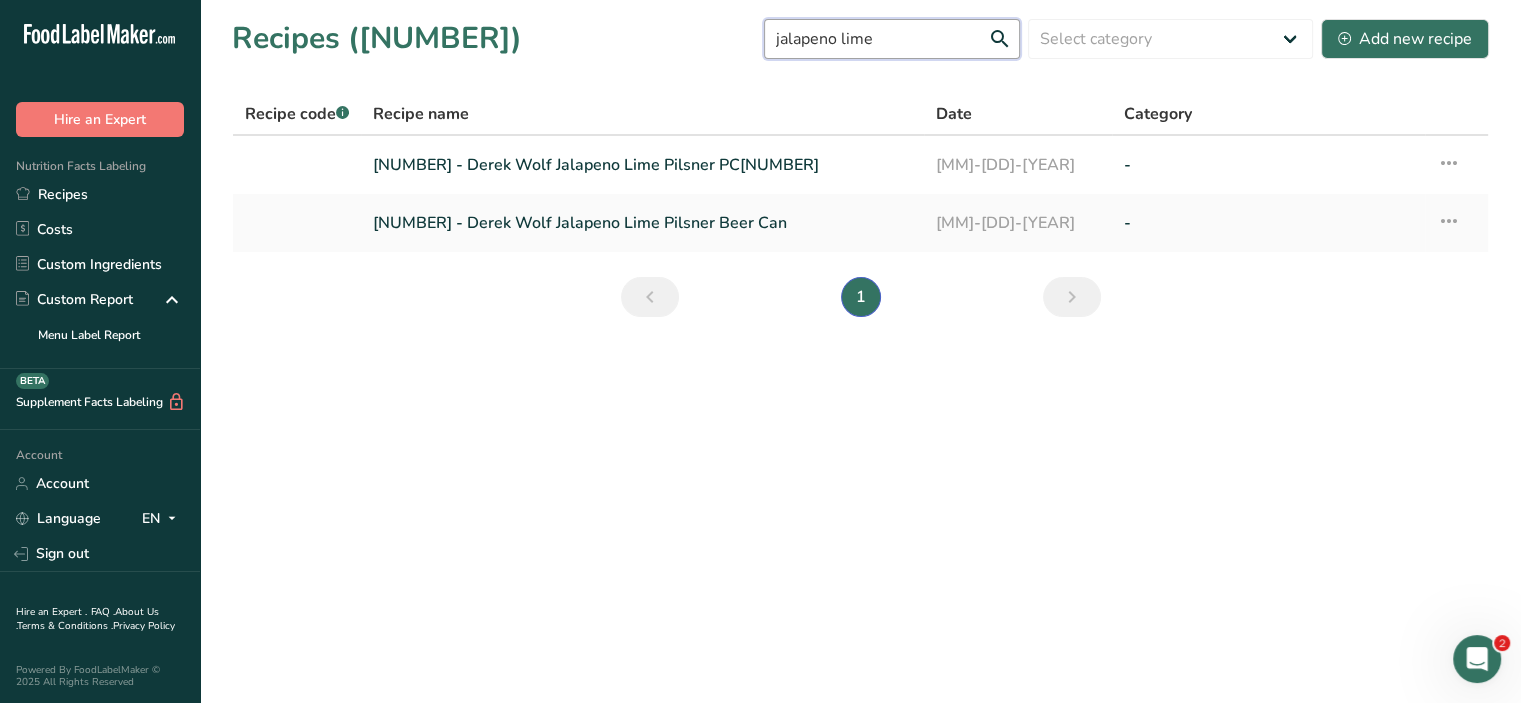 type on "jalapeno lime" 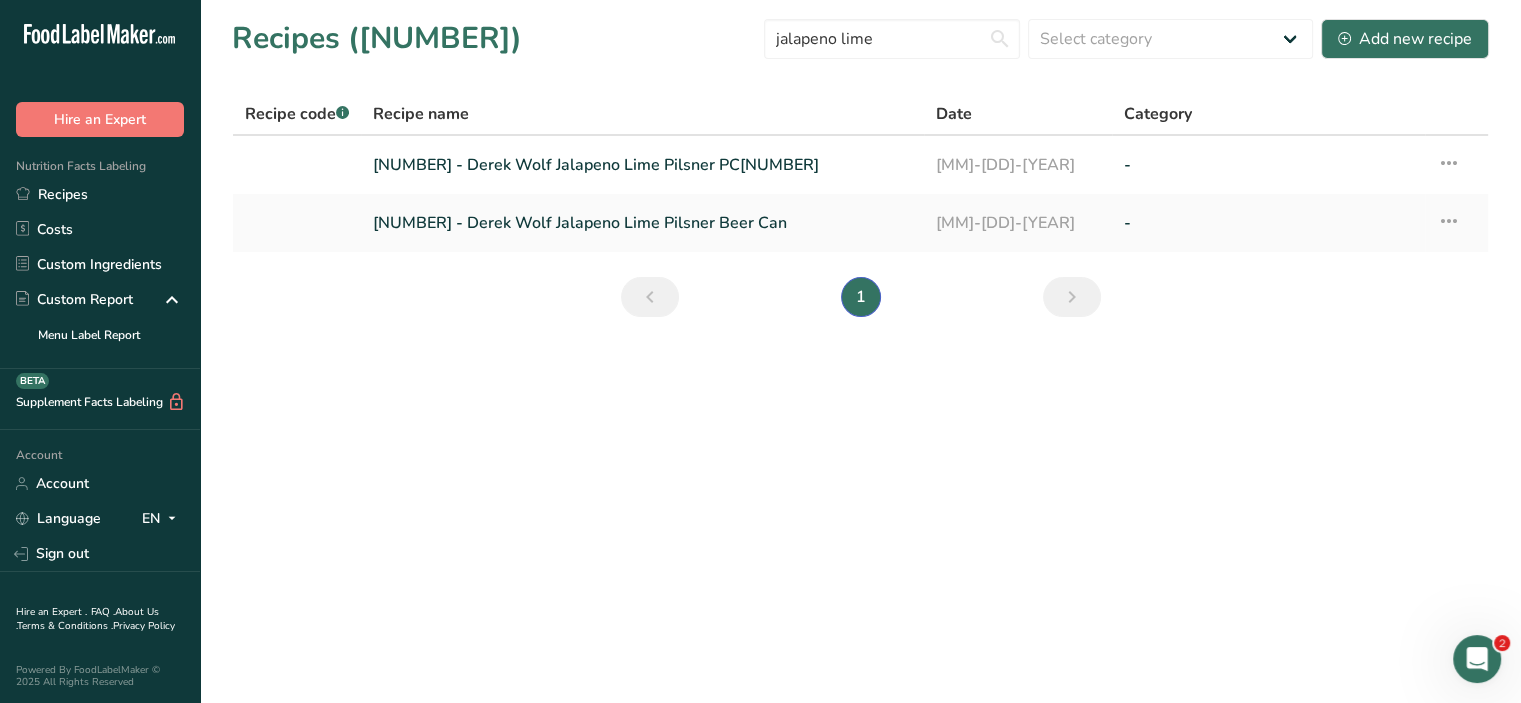 click on "[NUMBER] - Derek Wolf Jalapeno Lime Pilsner Beer Can" at bounding box center [642, 223] 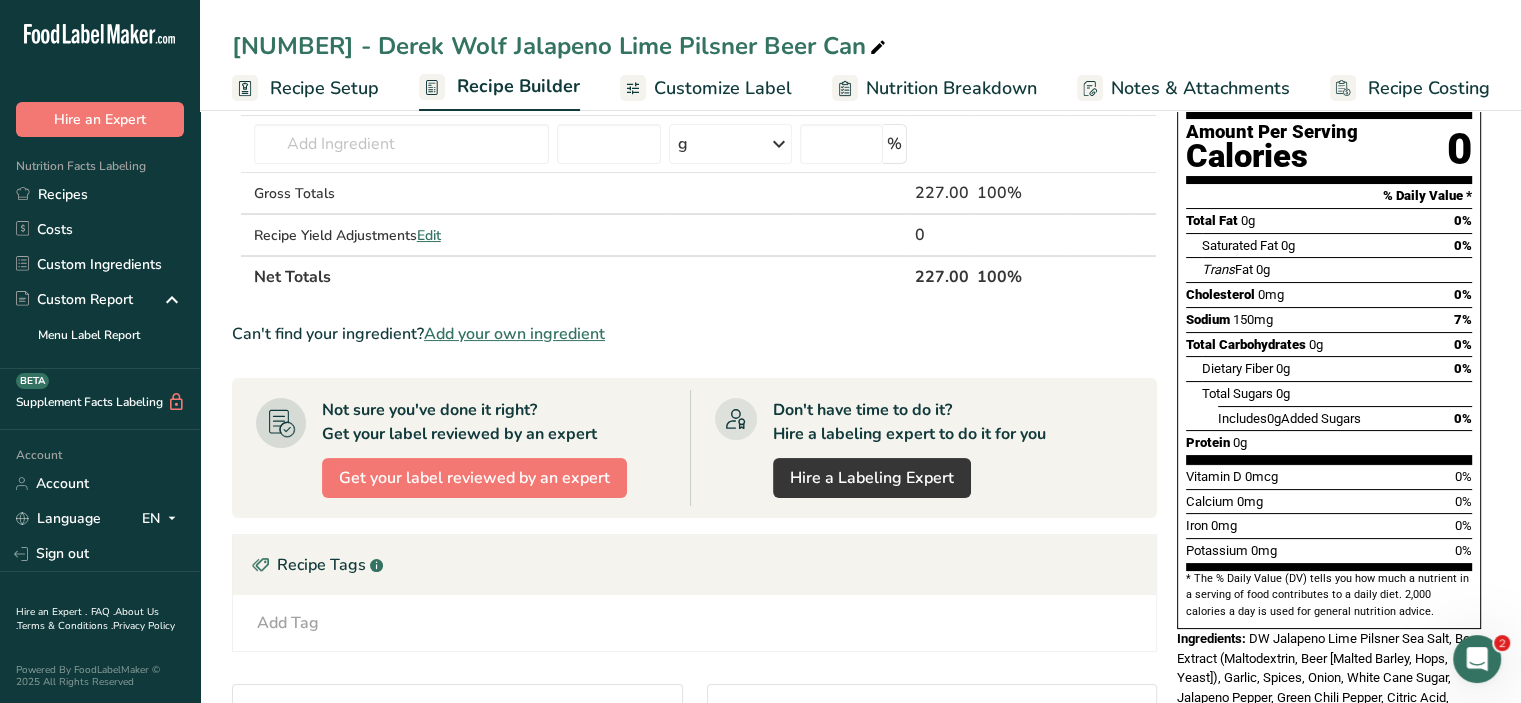 scroll, scrollTop: 0, scrollLeft: 0, axis: both 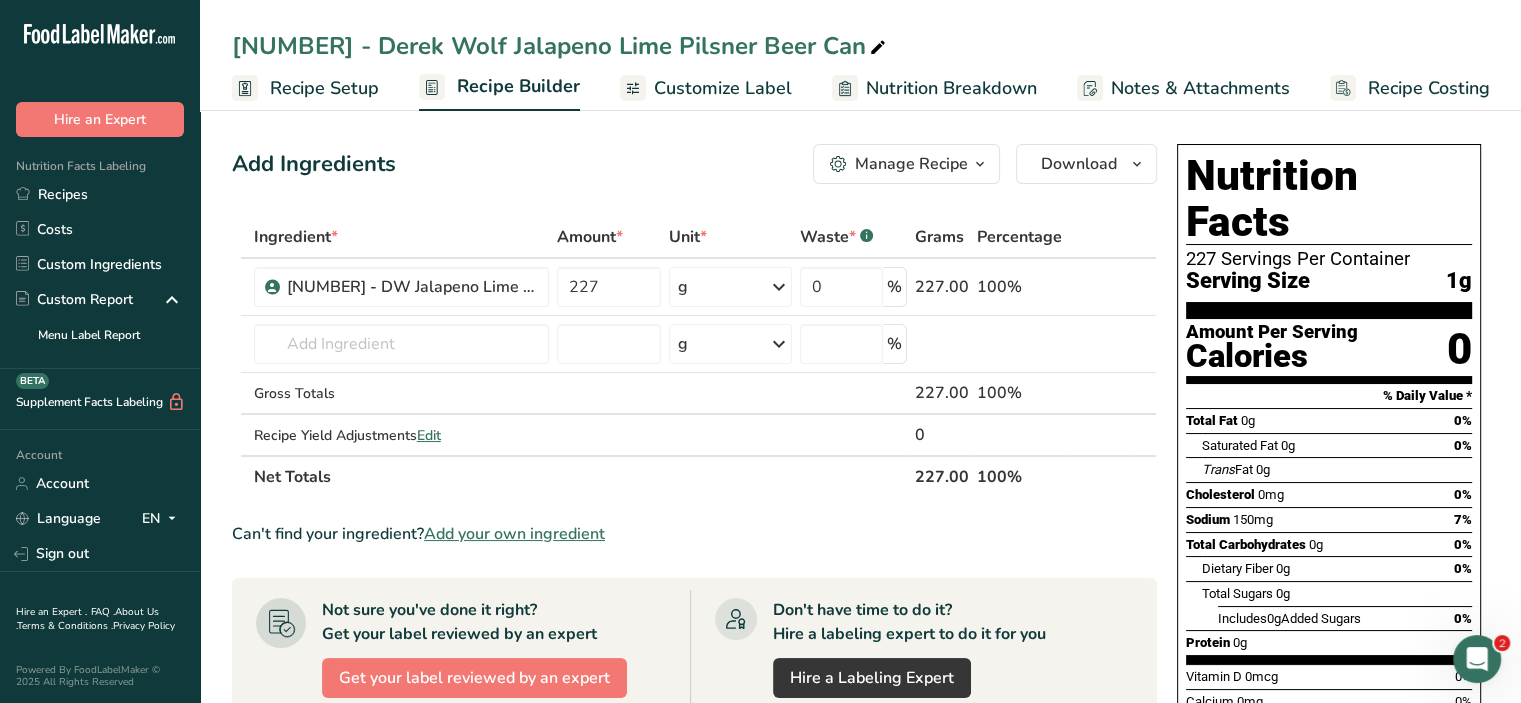 click on "Nutrition Breakdown" at bounding box center (951, 88) 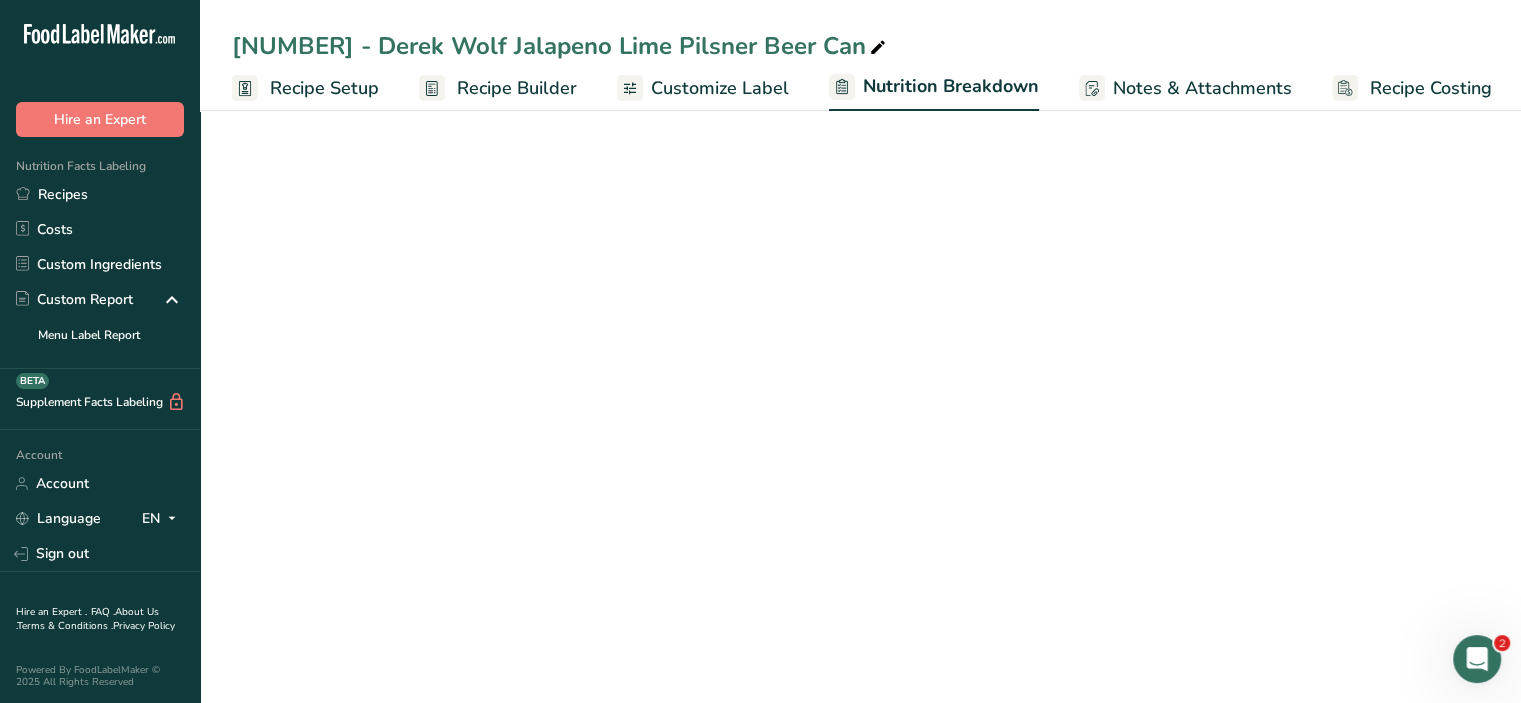 scroll, scrollTop: 0, scrollLeft: 2, axis: horizontal 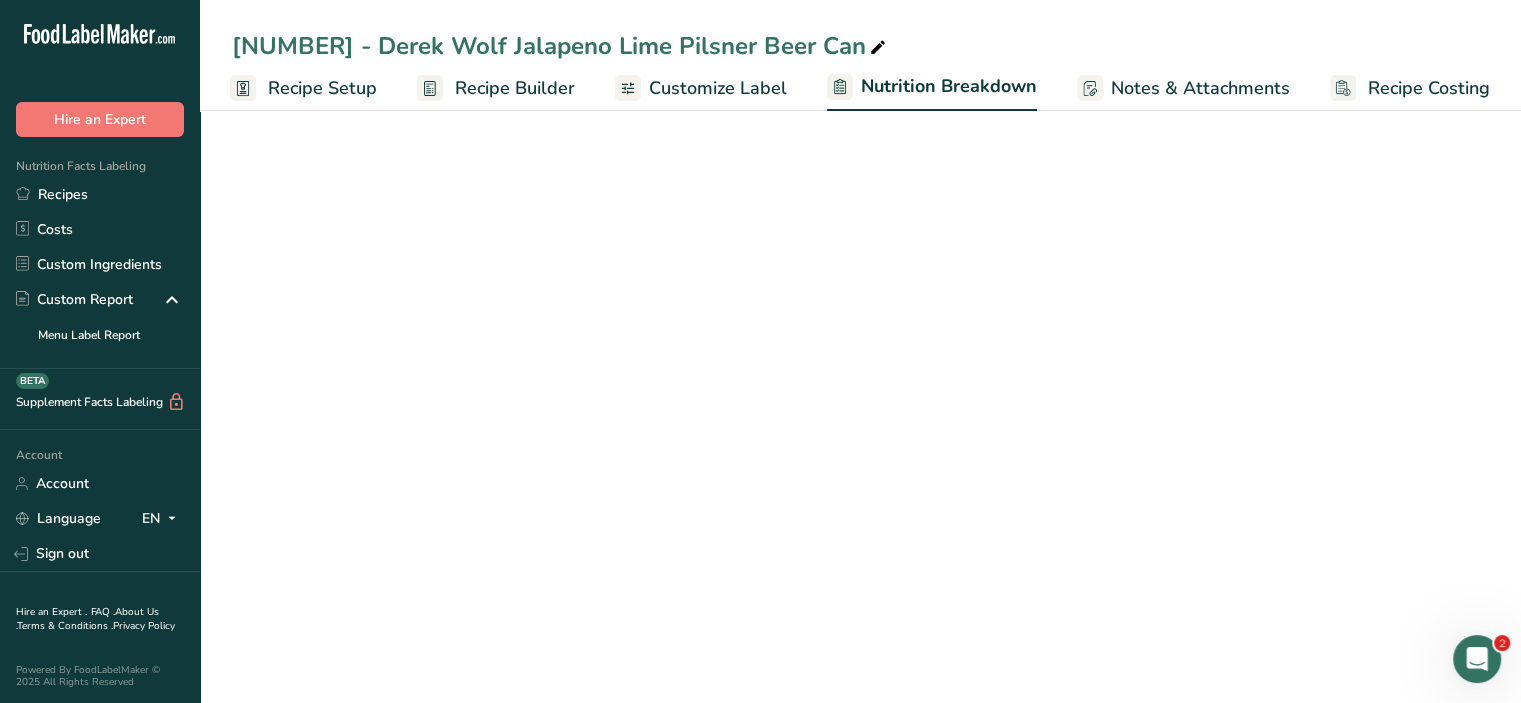 select on "Calories" 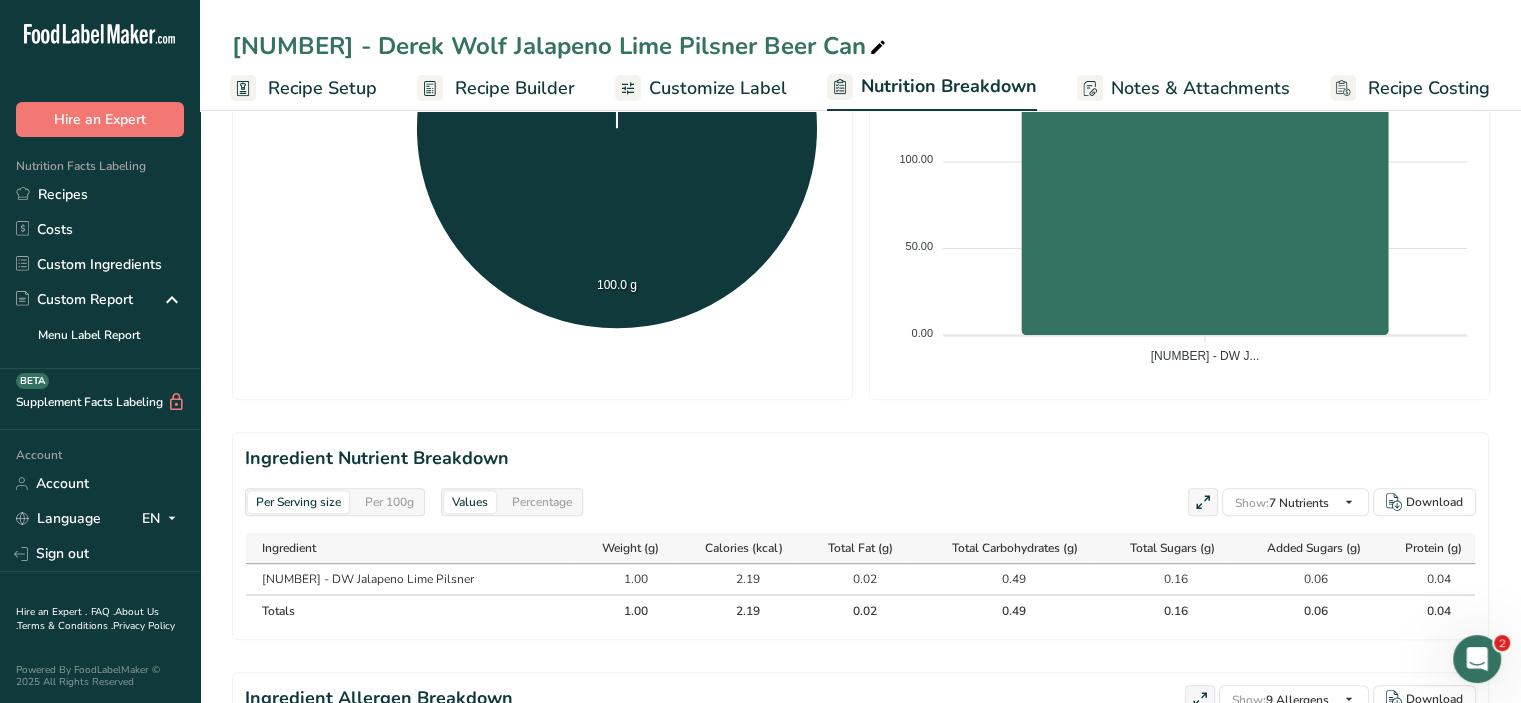 scroll, scrollTop: 772, scrollLeft: 0, axis: vertical 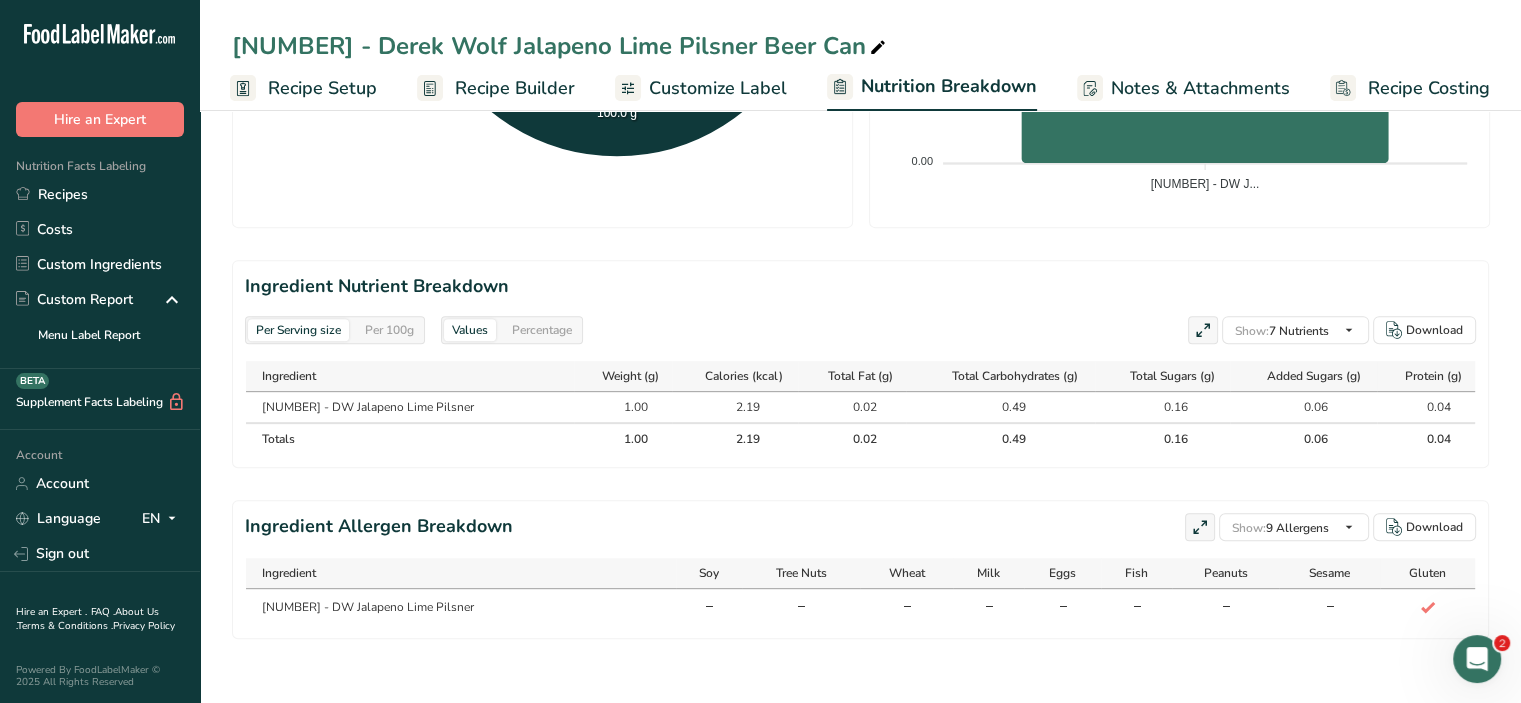 click on "All Nutrients" at bounding box center (0, 0) 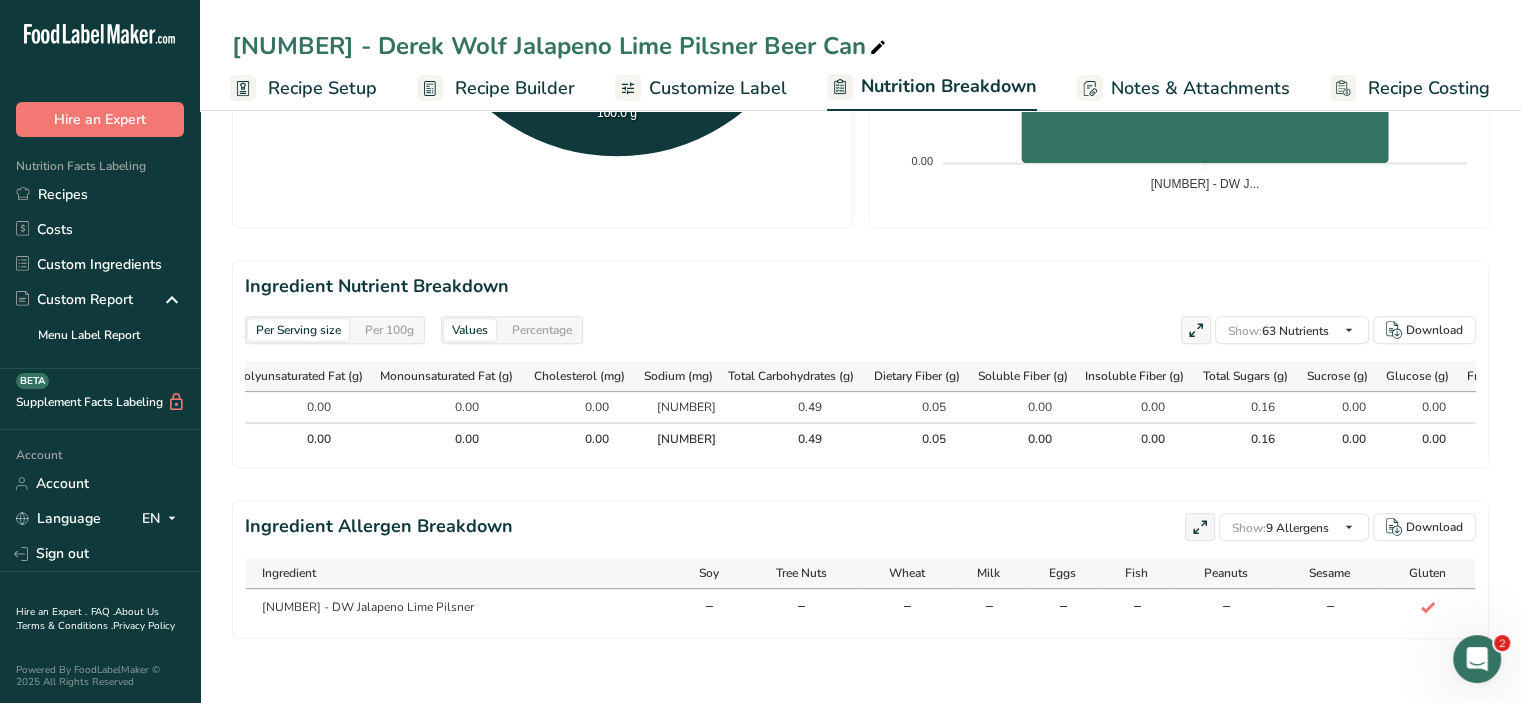 scroll, scrollTop: 0, scrollLeft: 1083, axis: horizontal 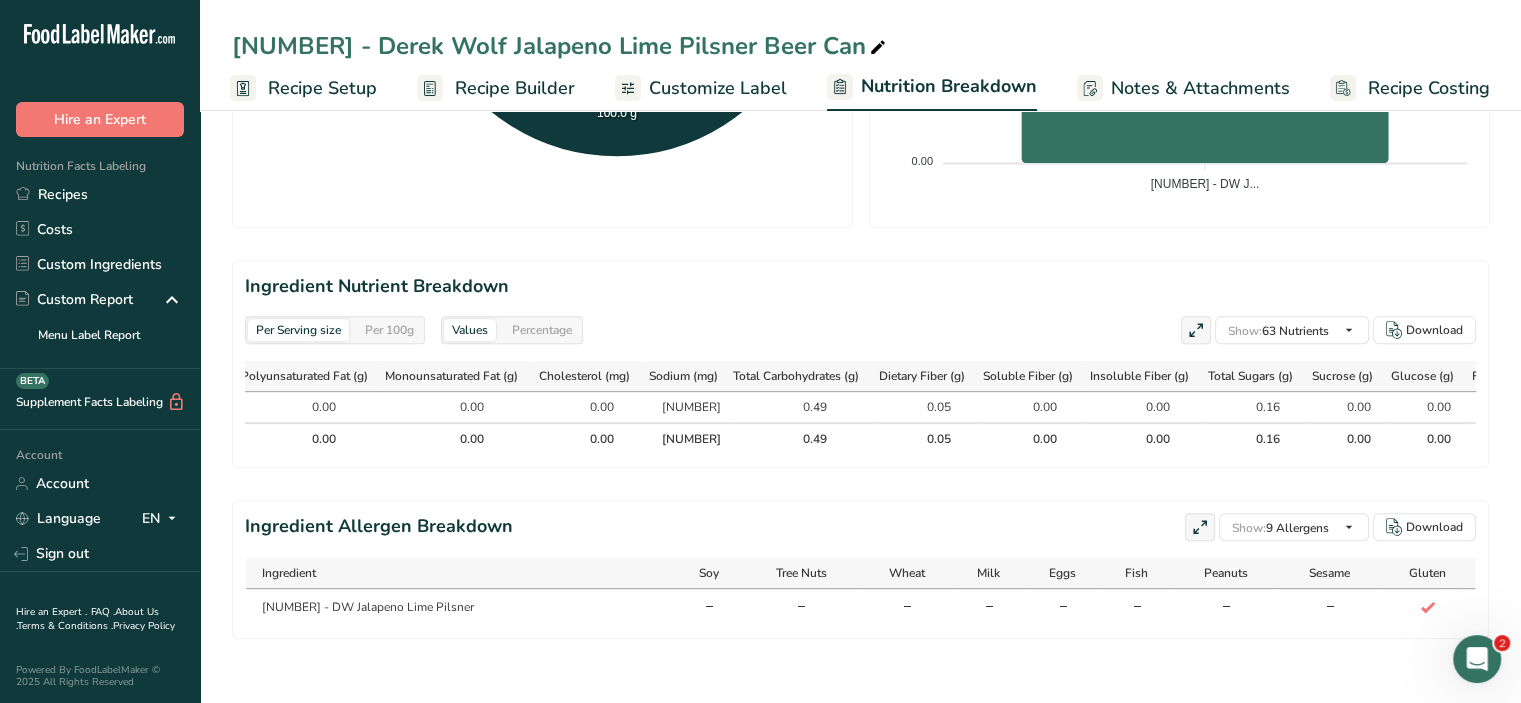 click on "Sodium (mg)" at bounding box center (683, 376) 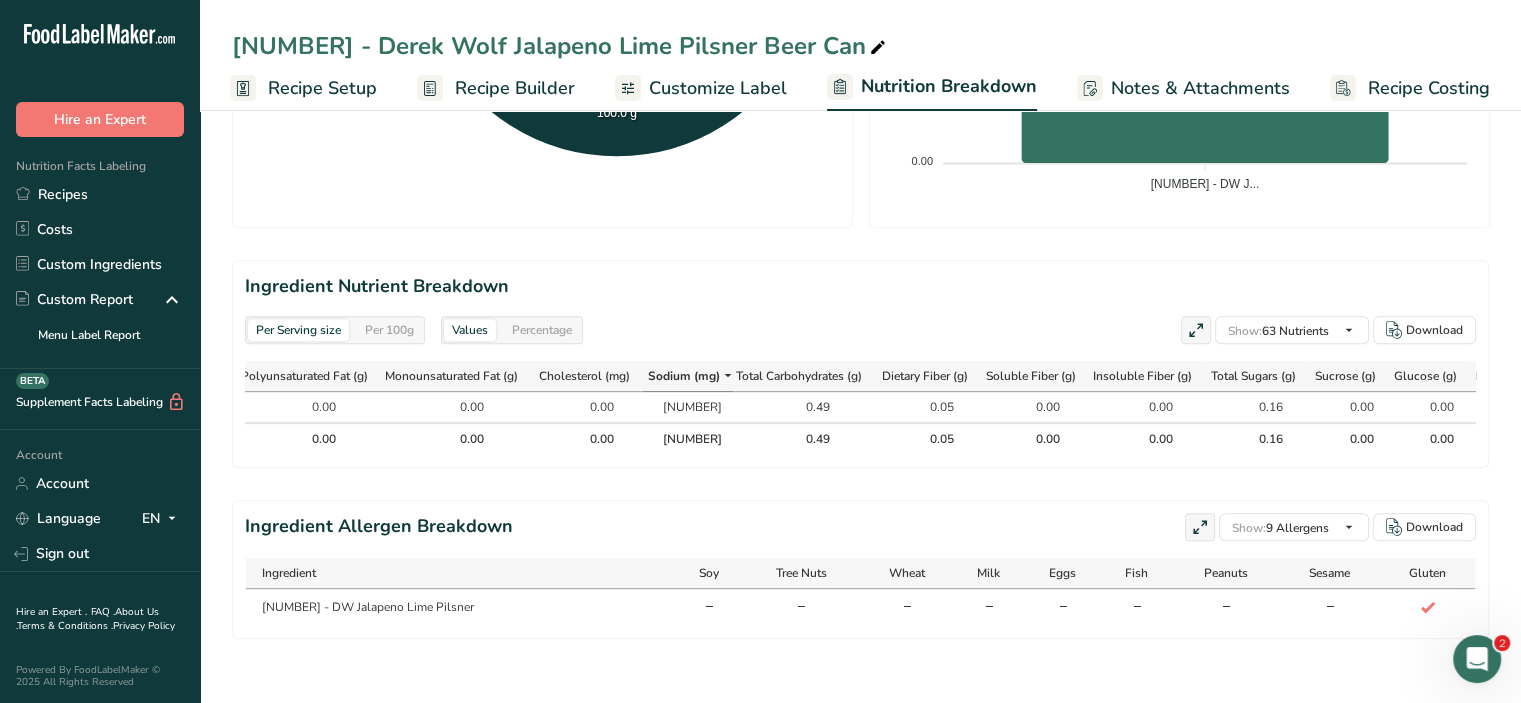 click on "Sodium (mg)" at bounding box center (684, 376) 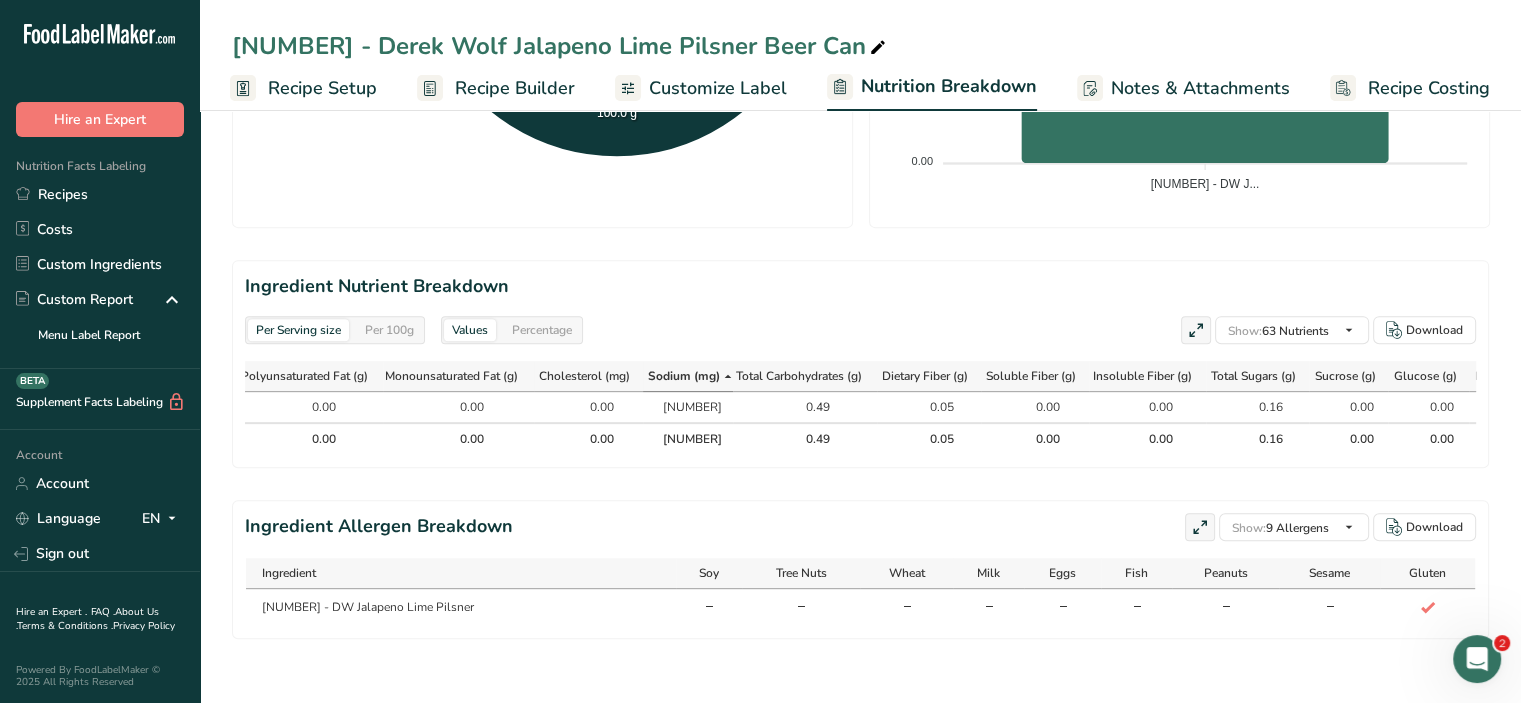 click on "Sodium (mg)" at bounding box center [684, 376] 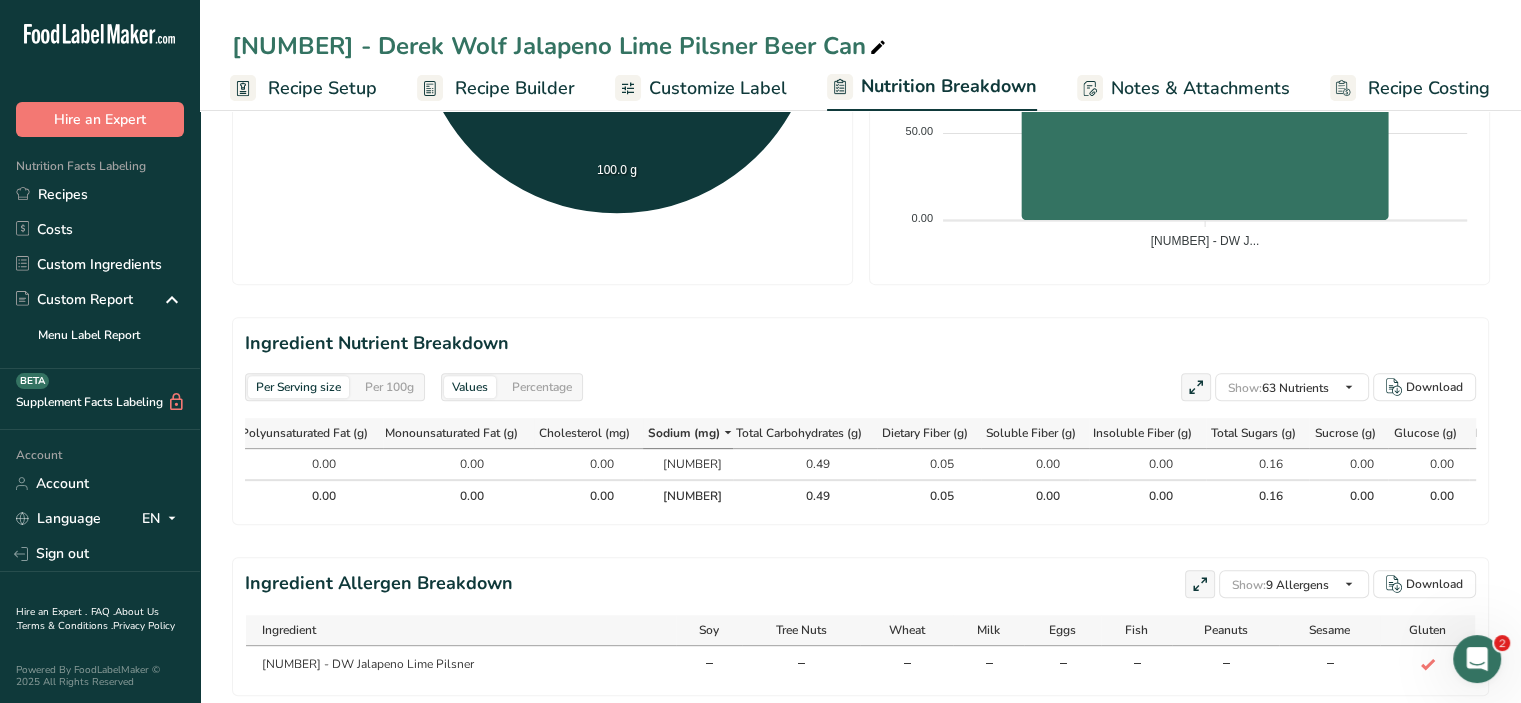 scroll, scrollTop: 772, scrollLeft: 0, axis: vertical 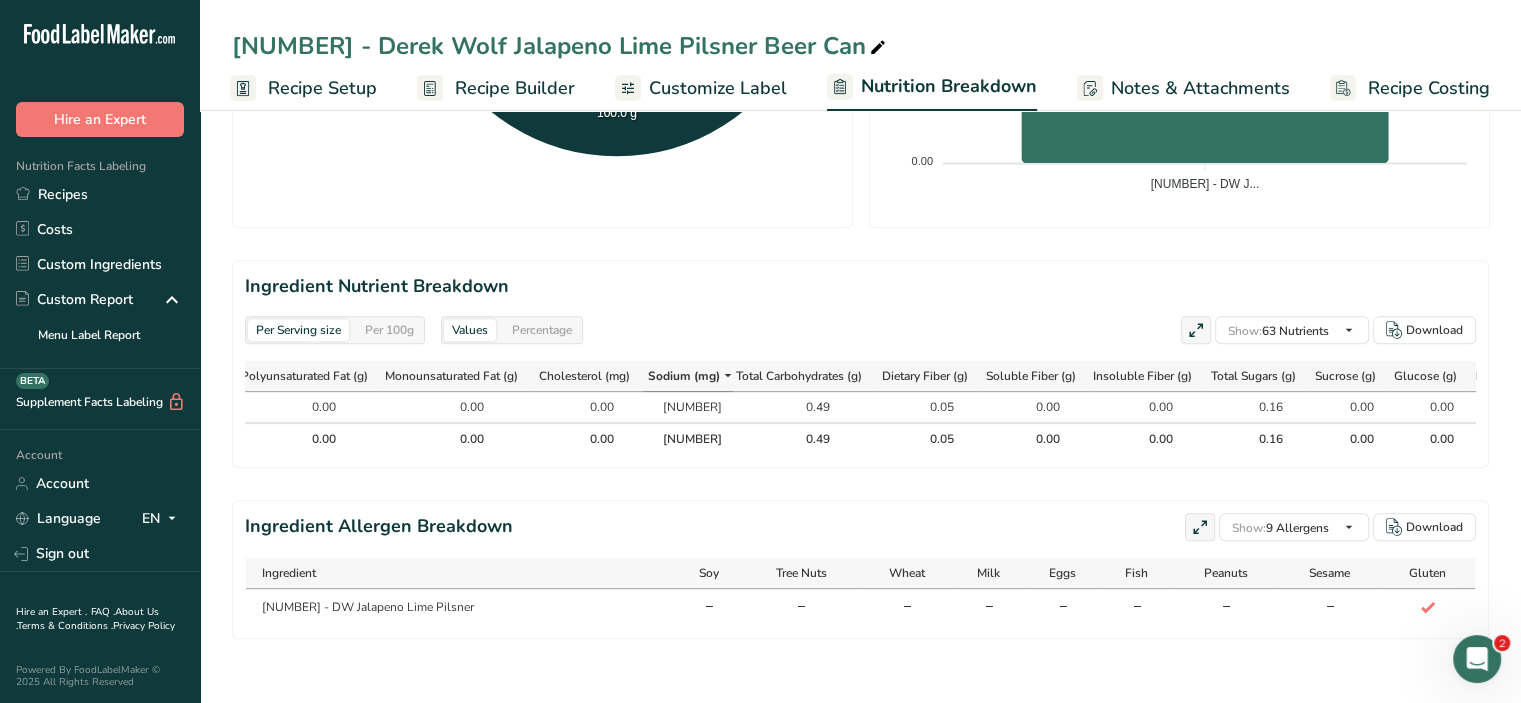 click on "Per 100g" at bounding box center (389, 330) 